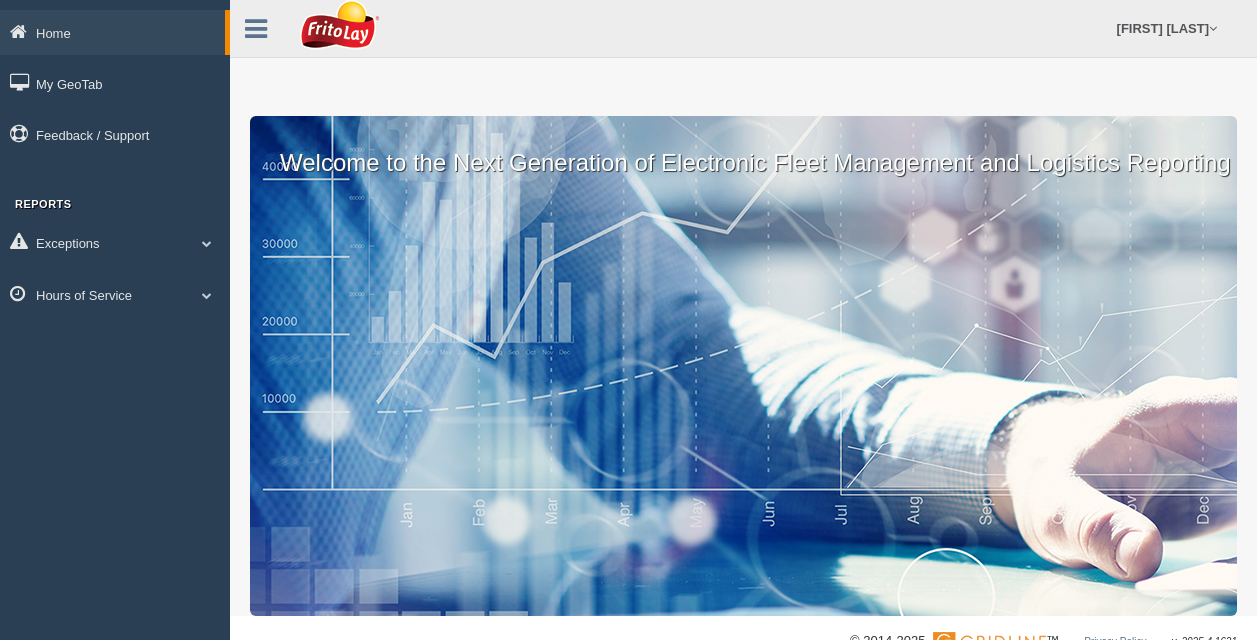 scroll, scrollTop: 0, scrollLeft: 0, axis: both 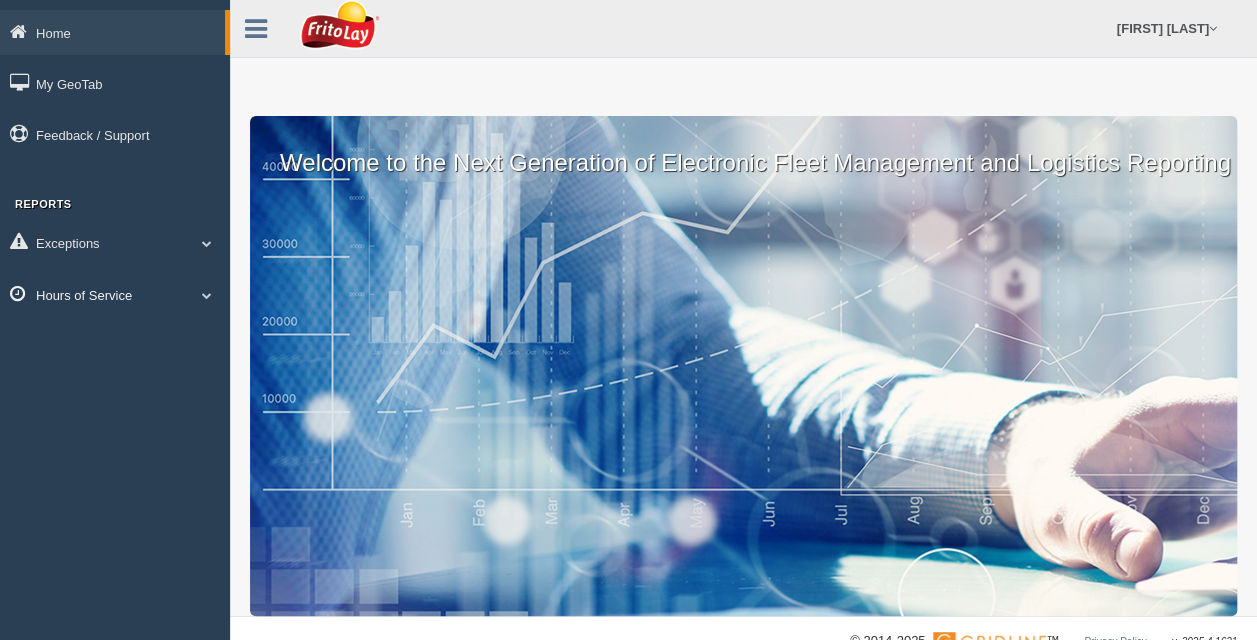 click on "Hours of Service" at bounding box center (115, 294) 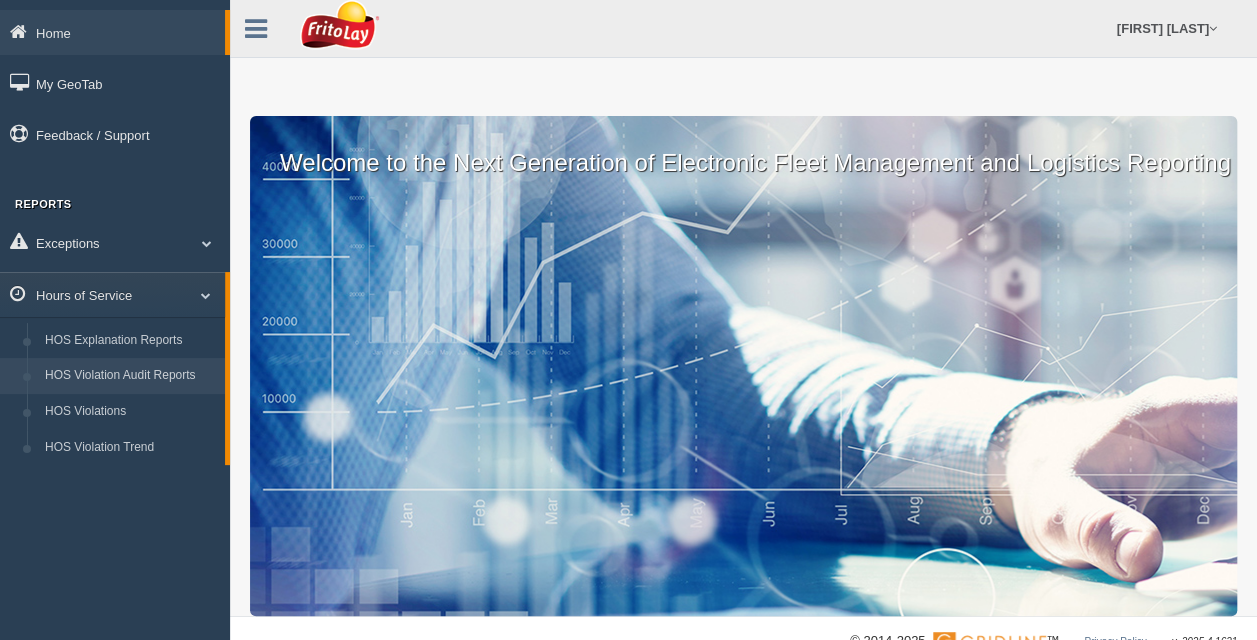 click on "HOS Violation Audit Reports" at bounding box center (130, 376) 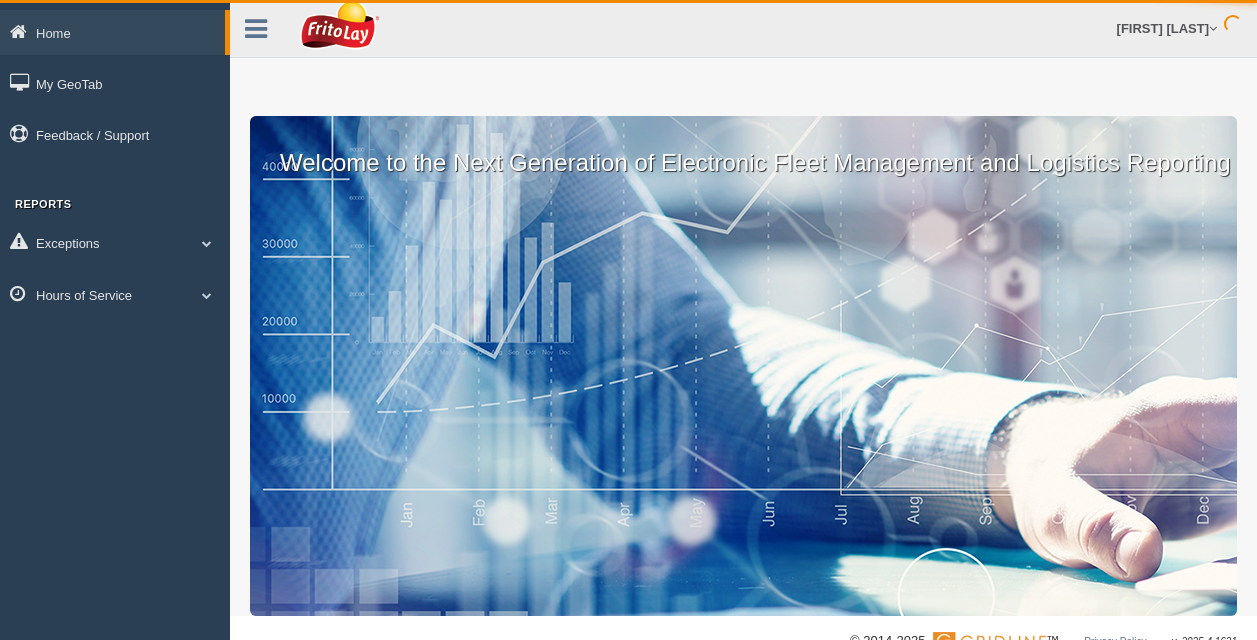 scroll, scrollTop: 0, scrollLeft: 0, axis: both 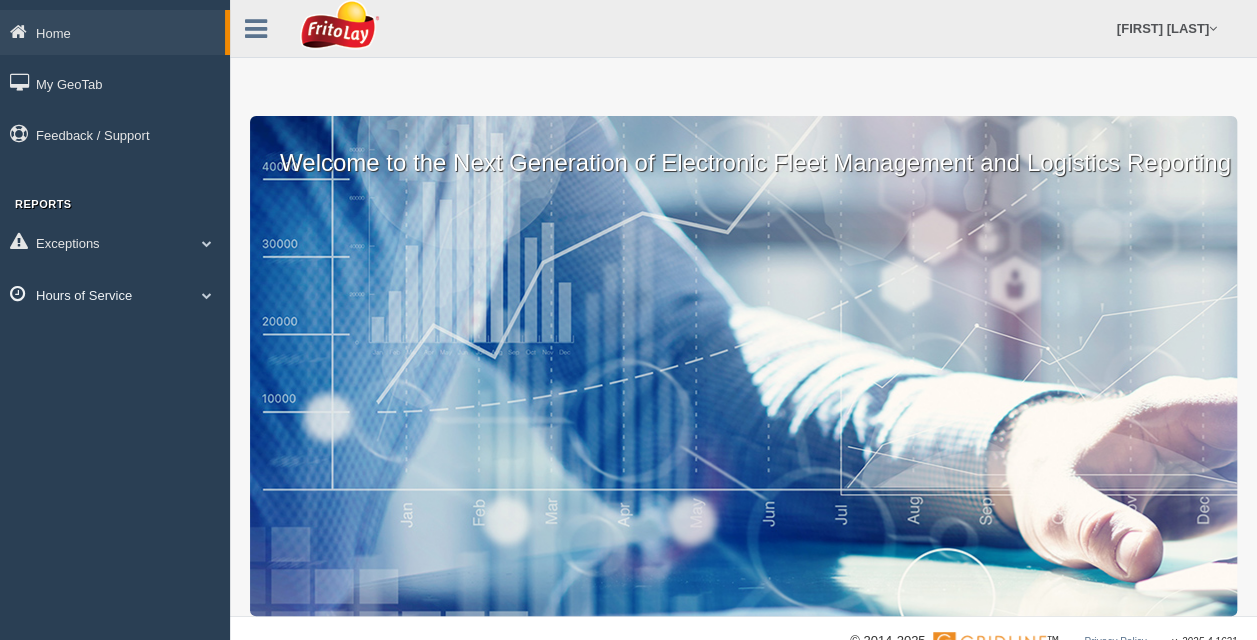 click at bounding box center (207, 295) 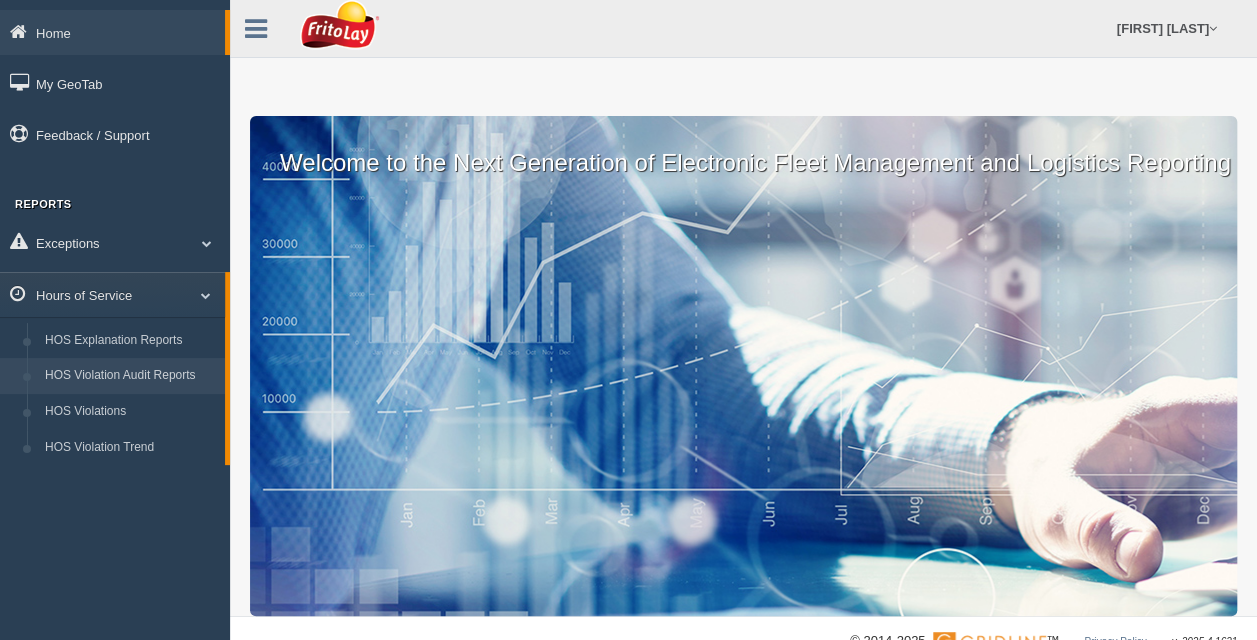 click on "HOS Violation Audit Reports" at bounding box center (130, 376) 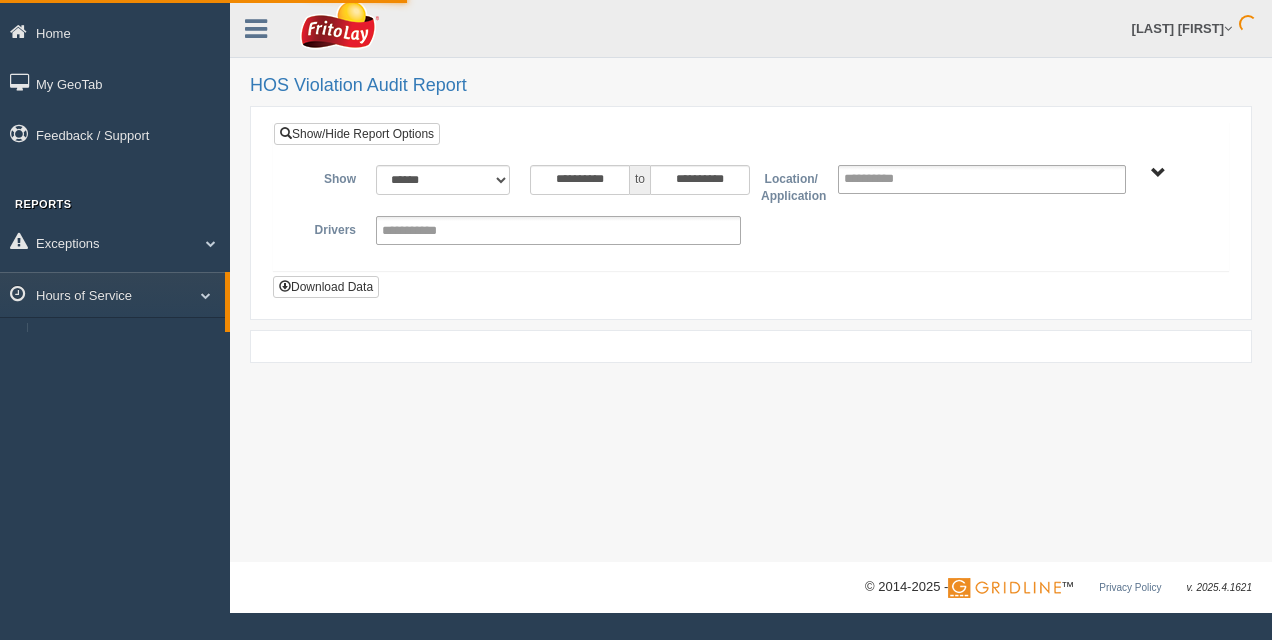 scroll, scrollTop: 0, scrollLeft: 0, axis: both 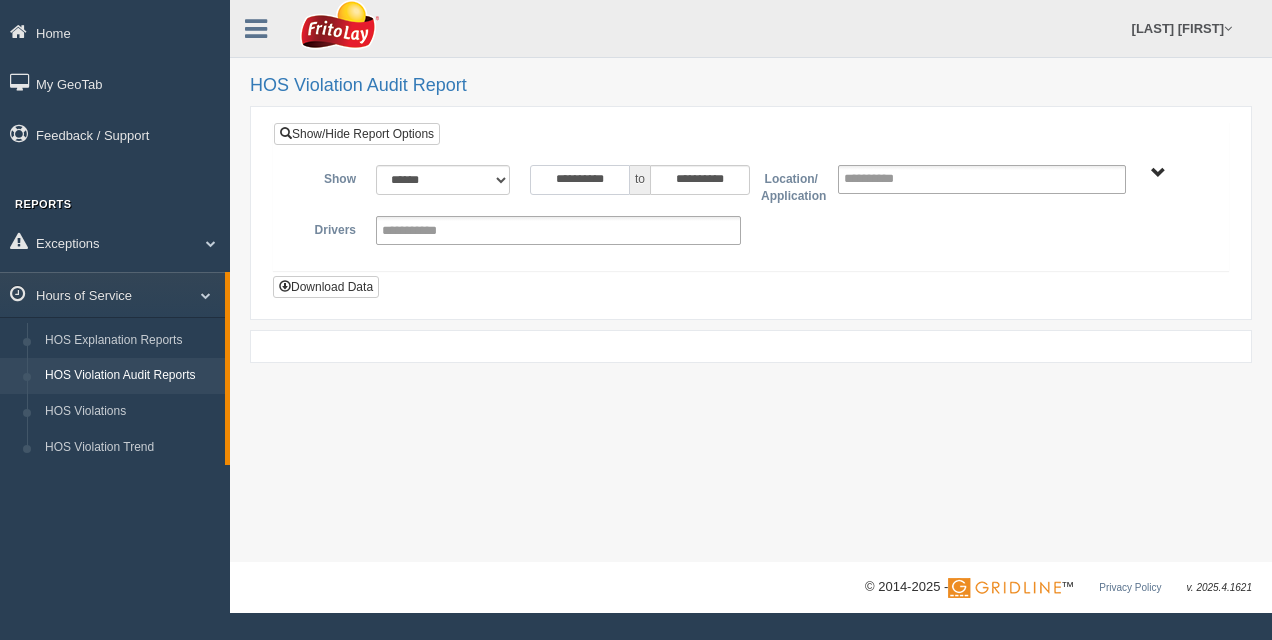 click on "**********" at bounding box center [580, 180] 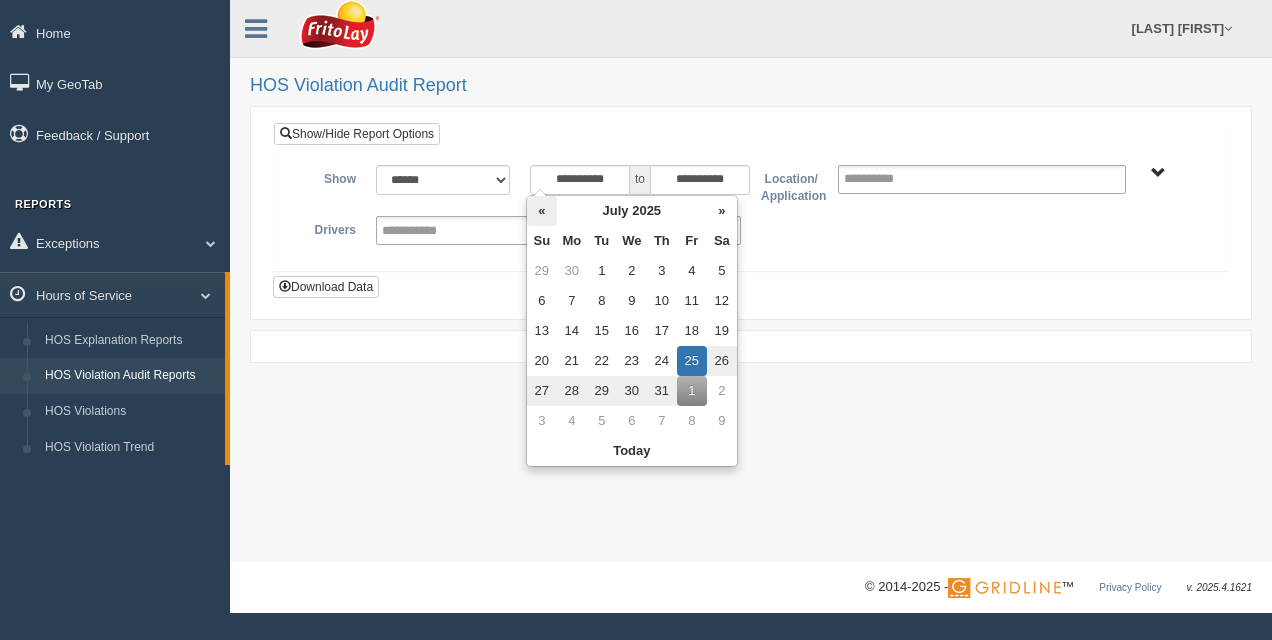 click on "«" at bounding box center (542, 211) 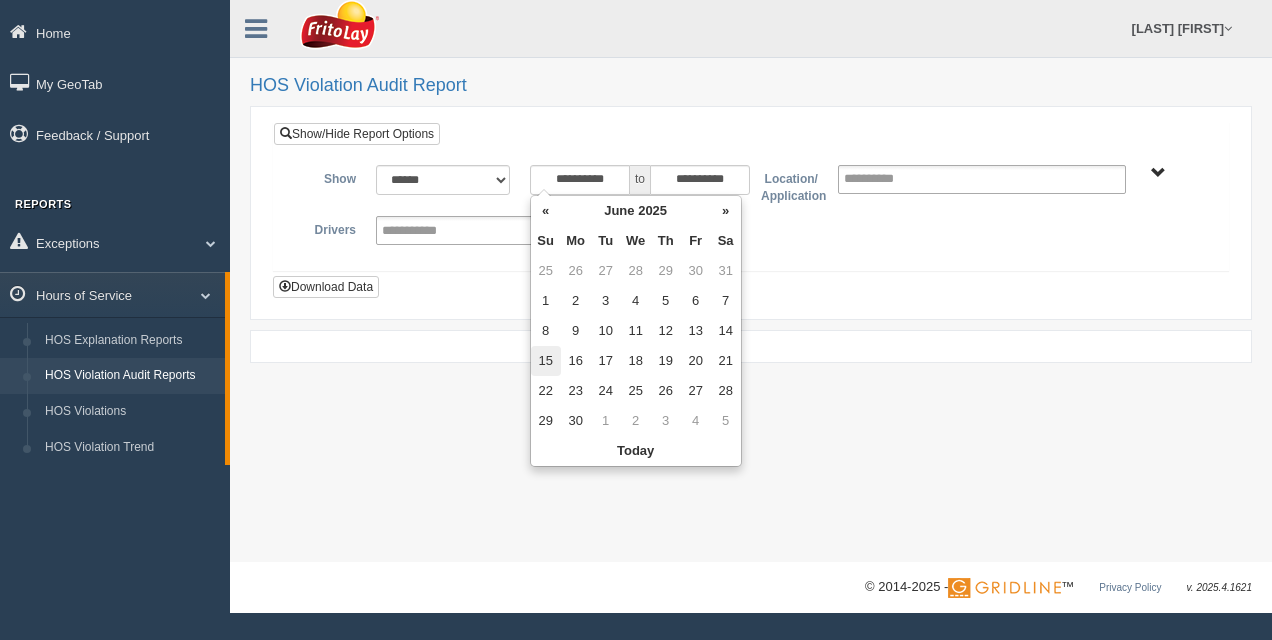 click on "15" at bounding box center [546, 361] 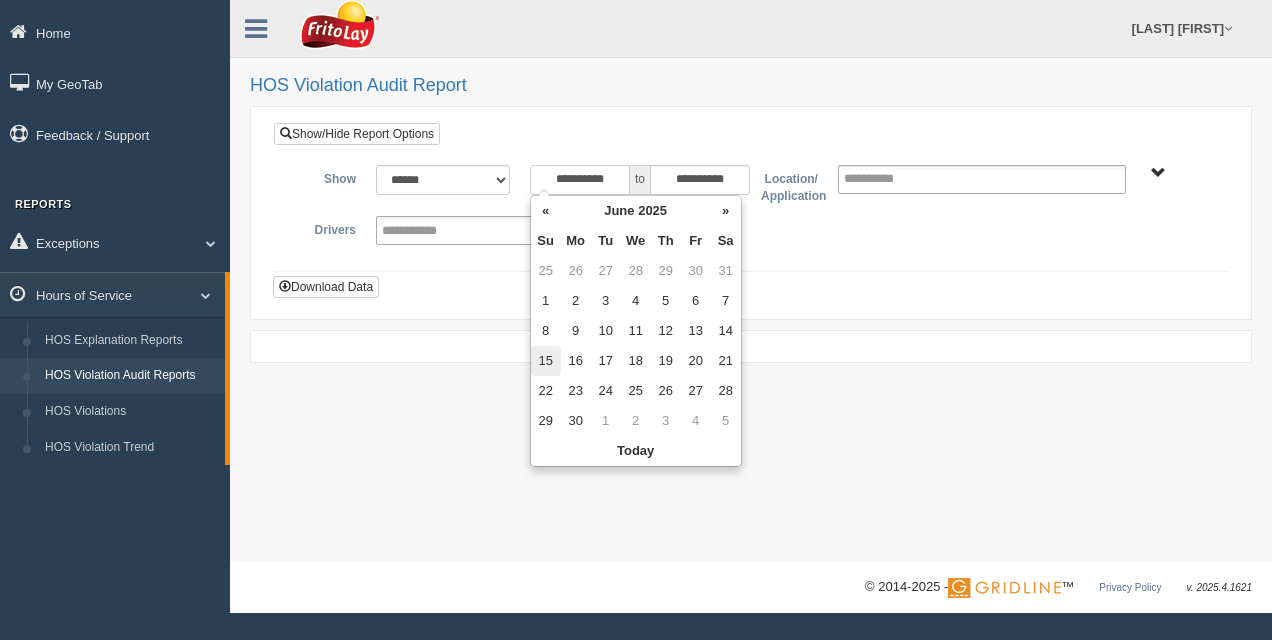 type on "**********" 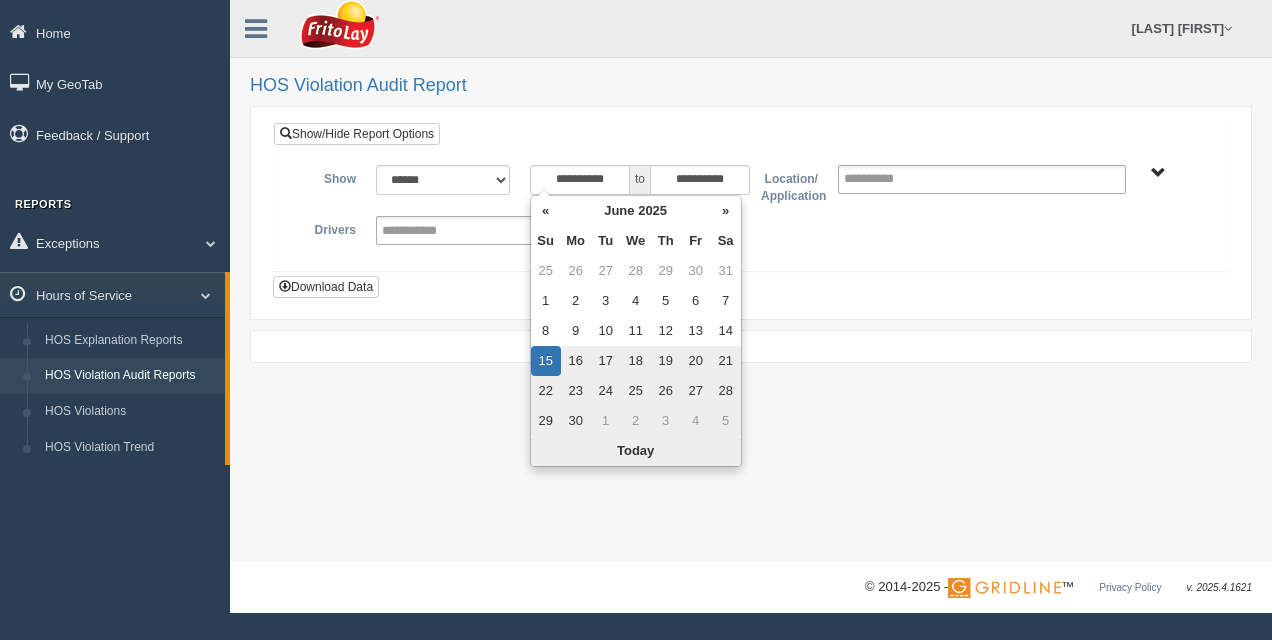 click on "Today" at bounding box center (636, 451) 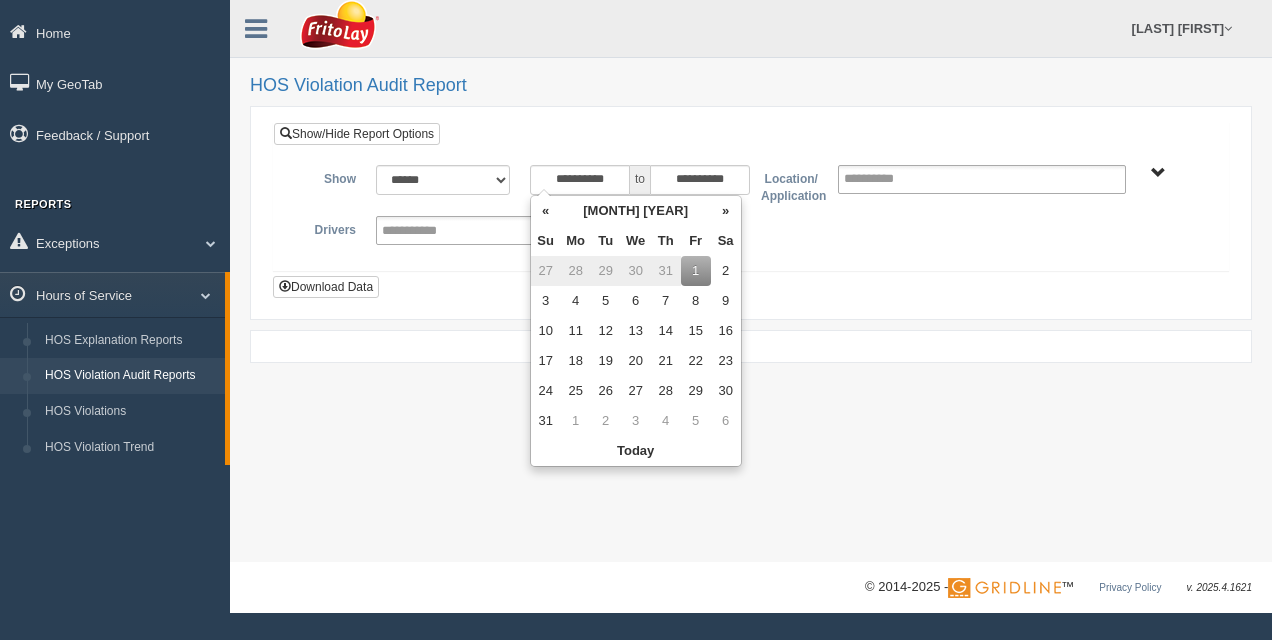 click on "**********" at bounding box center (751, 210) 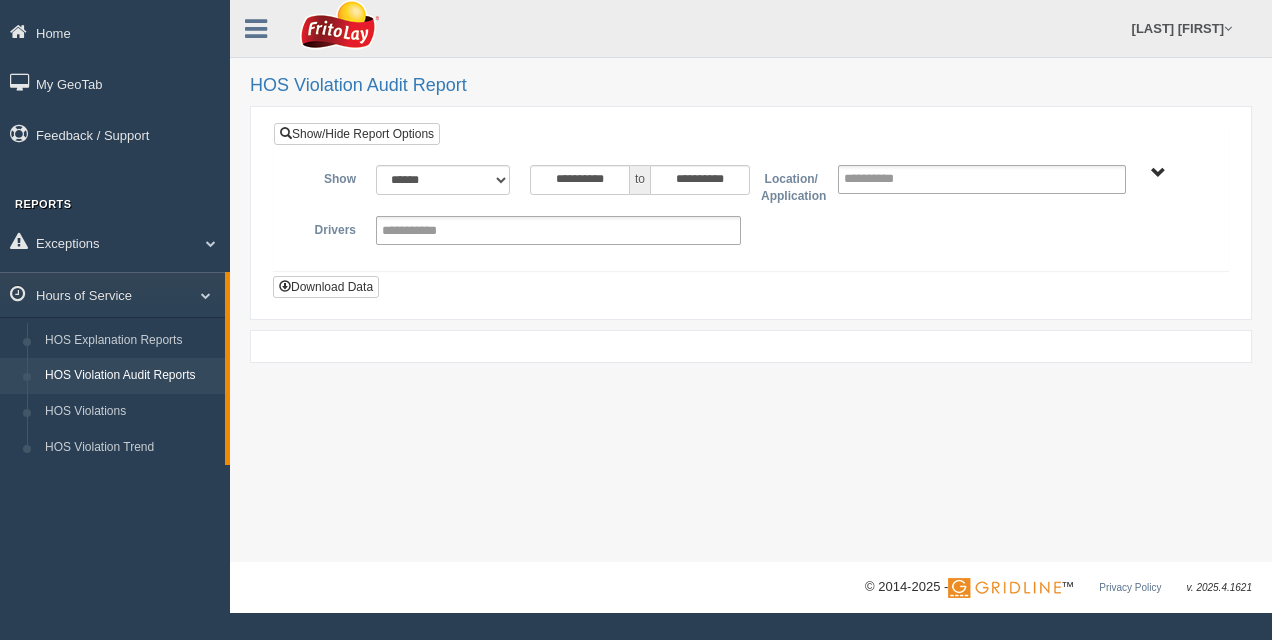 click on "RETAIL SALES" at bounding box center [1174, 172] 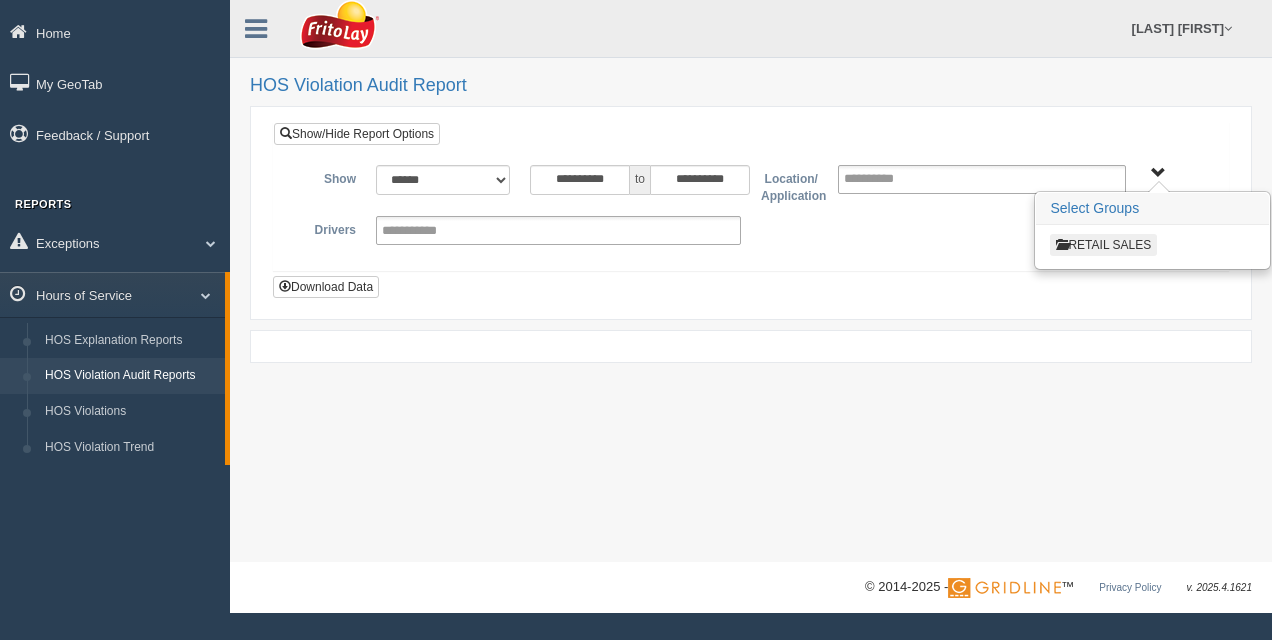 click on "RETAIL SALES" at bounding box center [1103, 245] 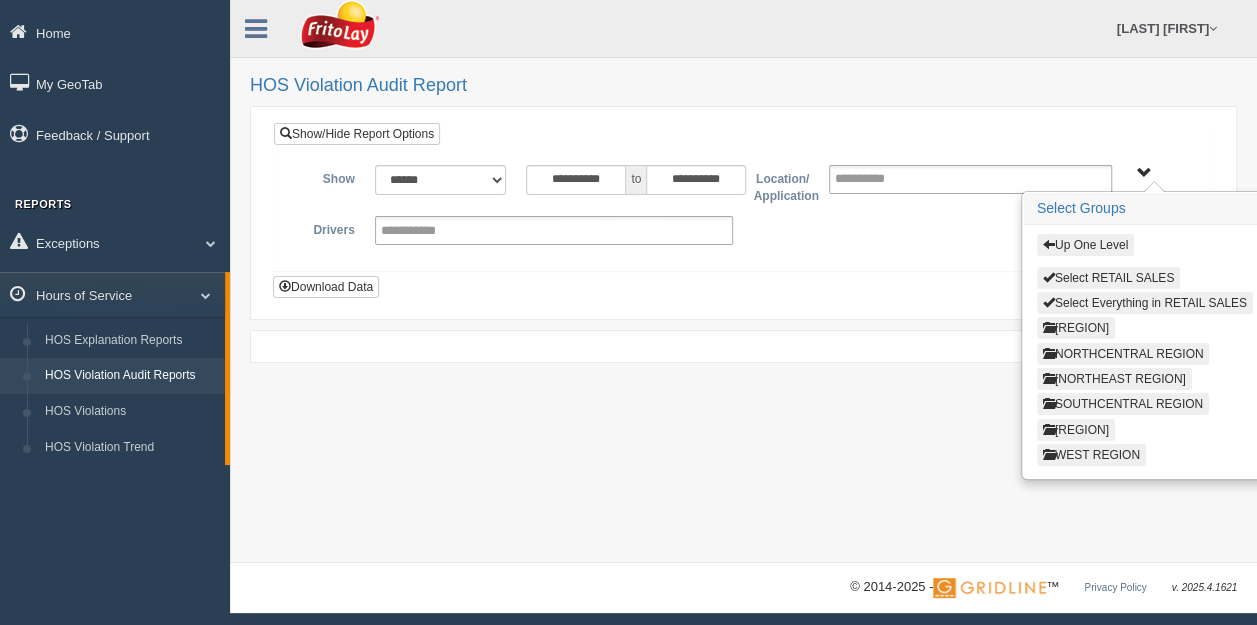 click on "[REGION]" at bounding box center [1076, 328] 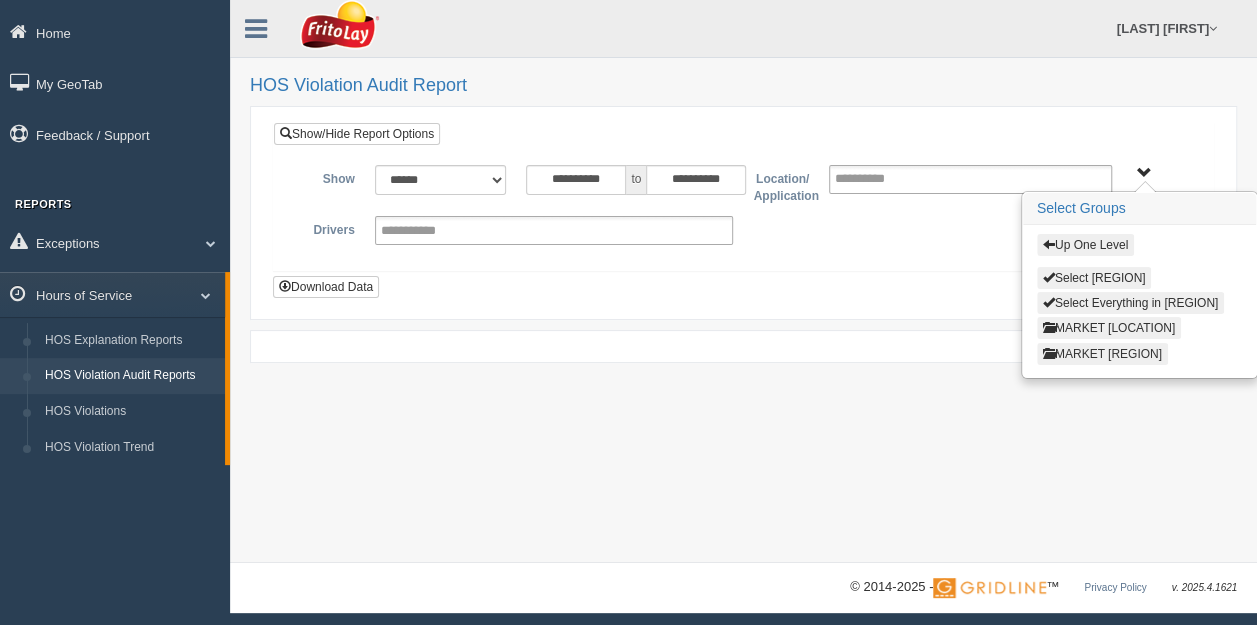click on "MARKET [REGION]" at bounding box center (1102, 354) 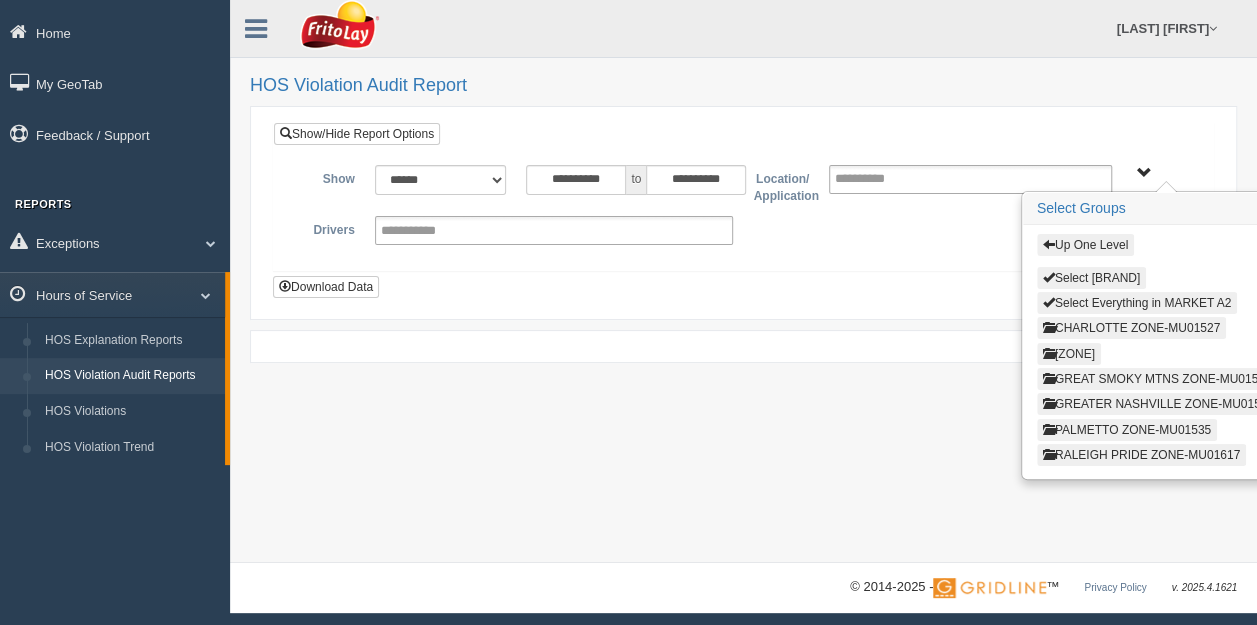 click on "[ZONE]" at bounding box center [1069, 354] 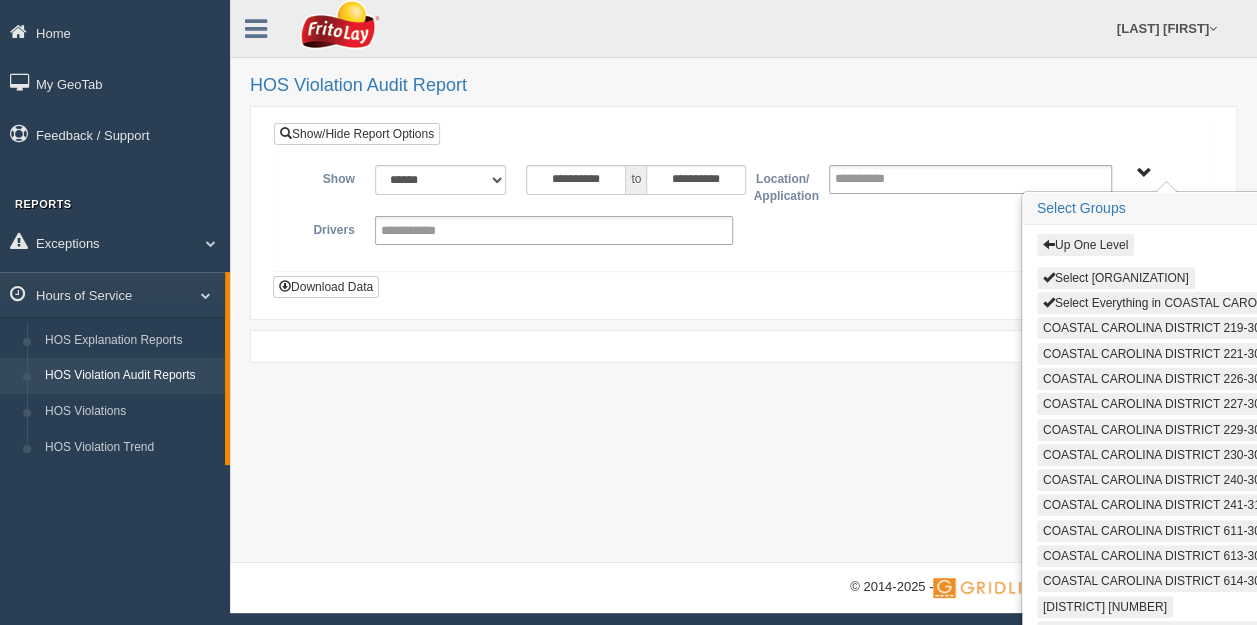 click on "COASTAL CAROLINA DISTRICT 613-30019155" at bounding box center (1172, 556) 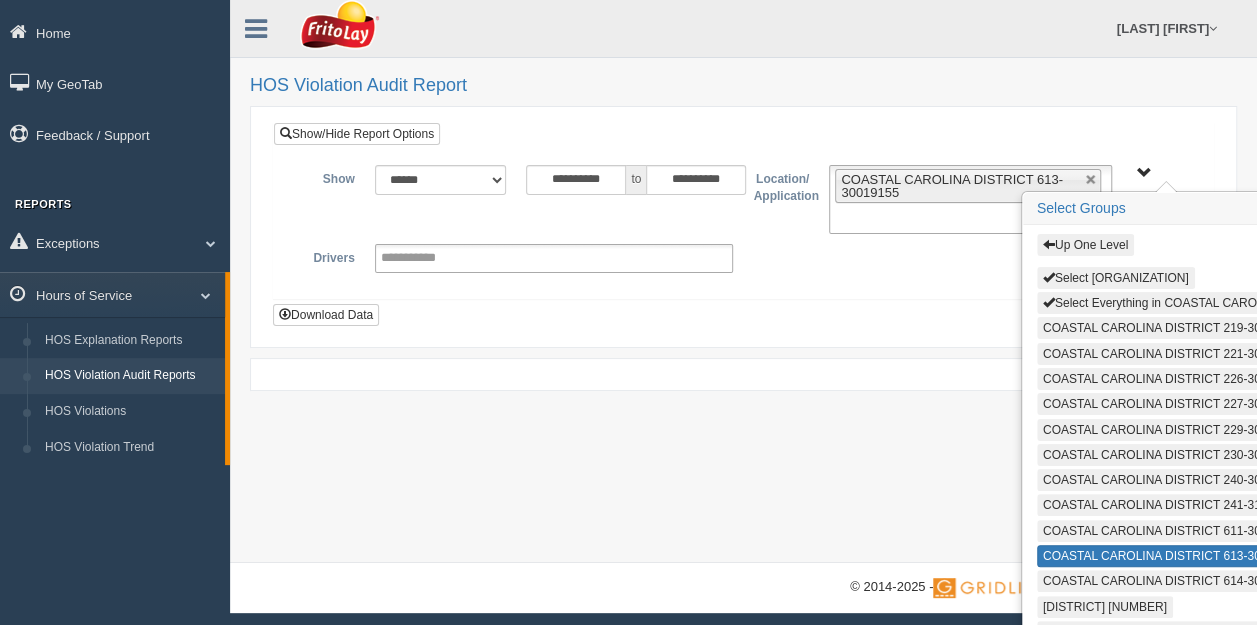 click on "Up One Level Select COASTAL CAROLINA ZONE-MU01546 Select Everything in COASTAL CAROLINA ZONE-MU01546 COASTAL CAROLINA DISTRICT 219-30019981 COASTAL CAROLINA DISTRICT 221-30018258 COASTAL CAROLINA DISTRICT 226-30019217 COASTAL CAROLINA DISTRICT 227-30018376 COASTAL CAROLINA DISTRICT 229-30017478 COASTAL CAROLINA DISTRICT 230-30020227 COASTAL CAROLINA DISTRICT 240-30019829 COASTAL CAROLINA DISTRICT 241-31120799 COASTAL CAROLINA DISTRICT 611-30018386 COASTAL CAROLINA DISTRICT 613-30019155 COASTAL CAROLINA DISTRICT 614-30018648 COASTAL CAROLINA DISTRICT 615-40000023 COASTAL CAROLINA DISTRICT 623-30018121 COASTAL CAROLINA DISTRICT 627-30017390 COASTAL CAROLINA DISTRICT 754-30019412 COASTAL CAROLINA DISTRICT 784-30020703 COASTAL CAROLINA DISTRICT 820-40004471 COASTAL CAROLINA DISTRICT 821-30017489 COASTAL CAROLINA DISTRICT 822-30021270 COASTAL CAROLINA DISTRICT 825-40004754" at bounding box center [1144, 173] 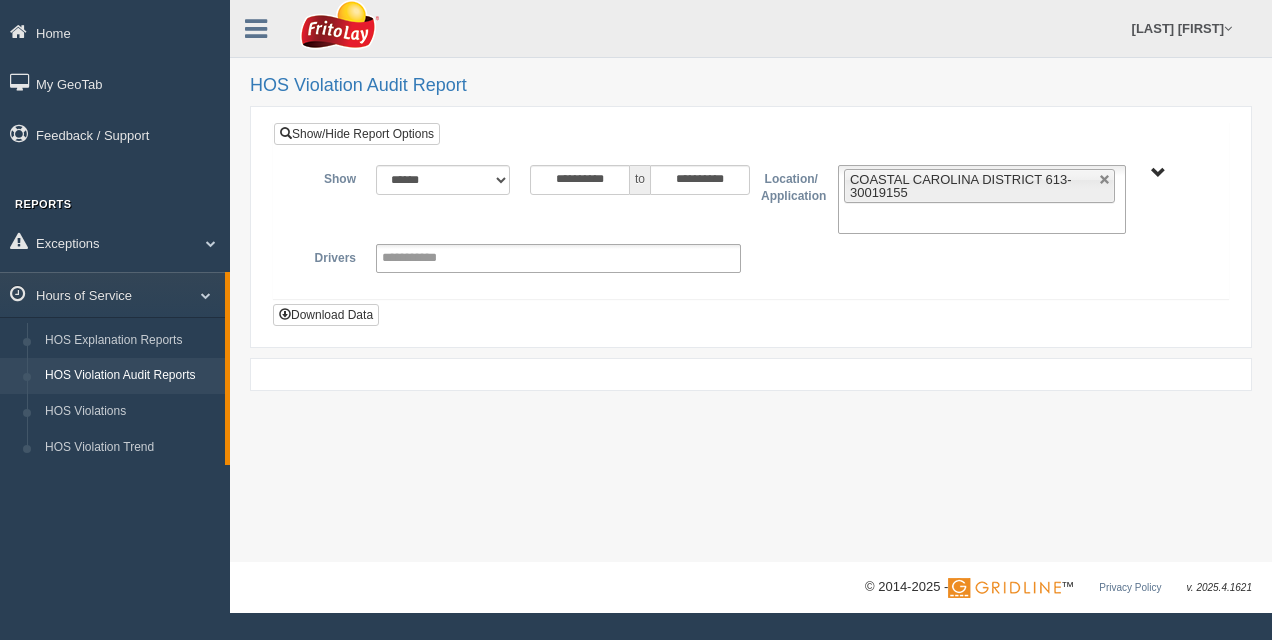 click on "**********" at bounding box center [424, 258] 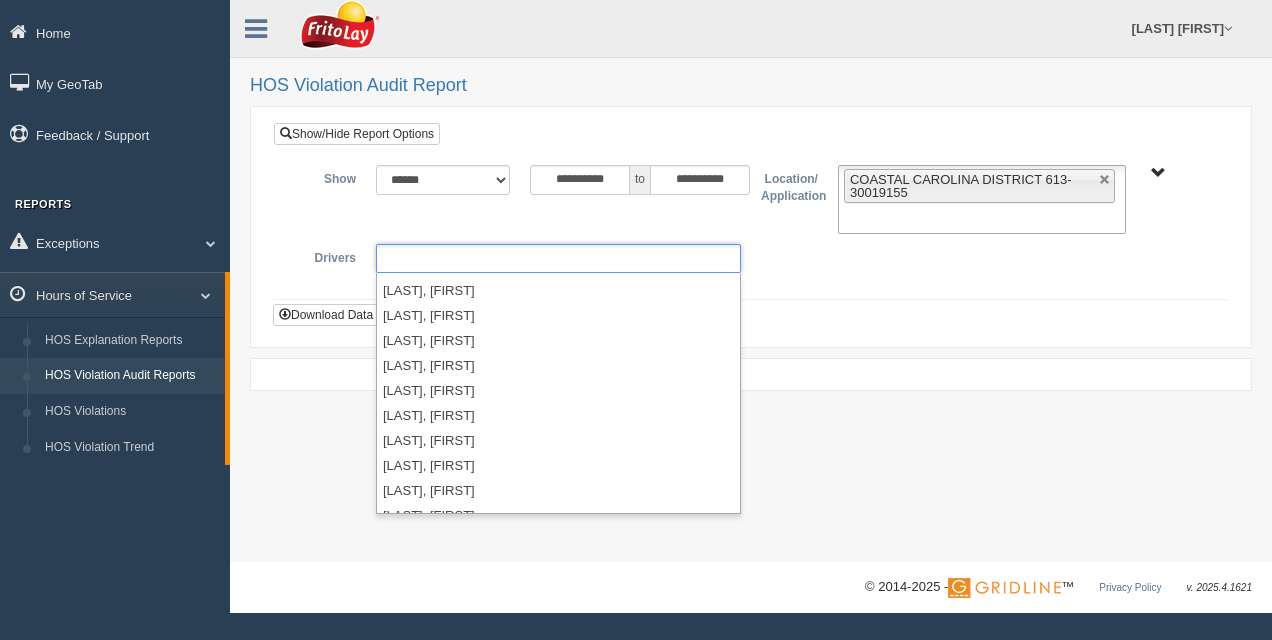 scroll, scrollTop: 342025, scrollLeft: 0, axis: vertical 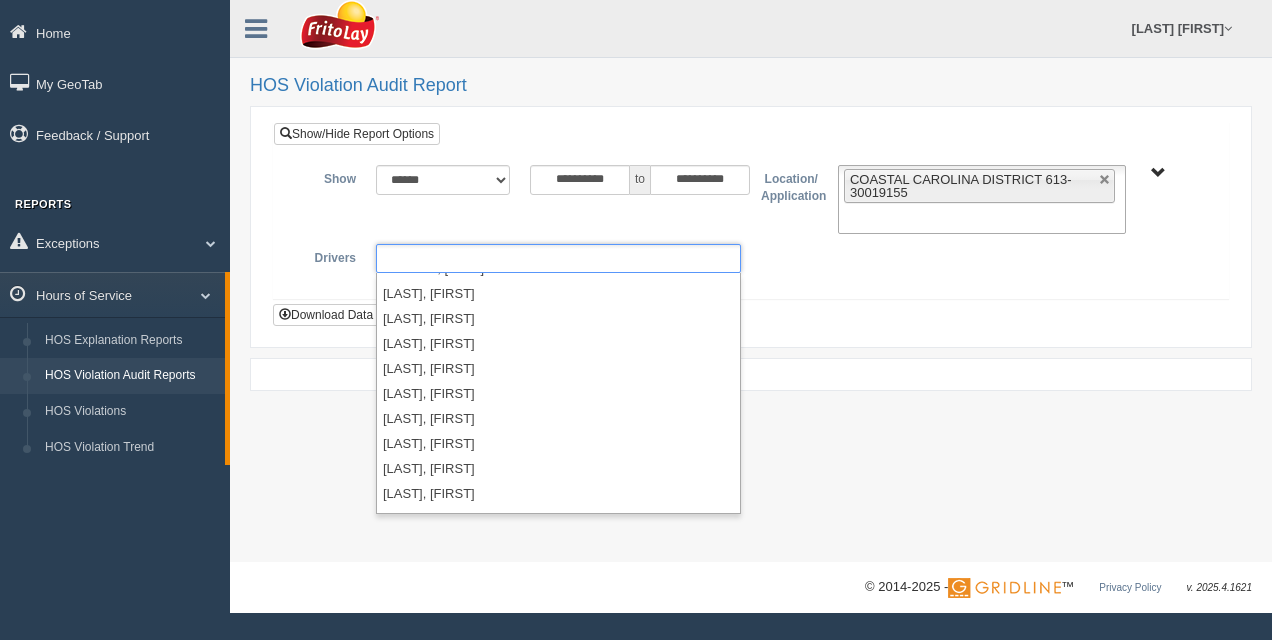 click on "**********" at bounding box center (751, 227) 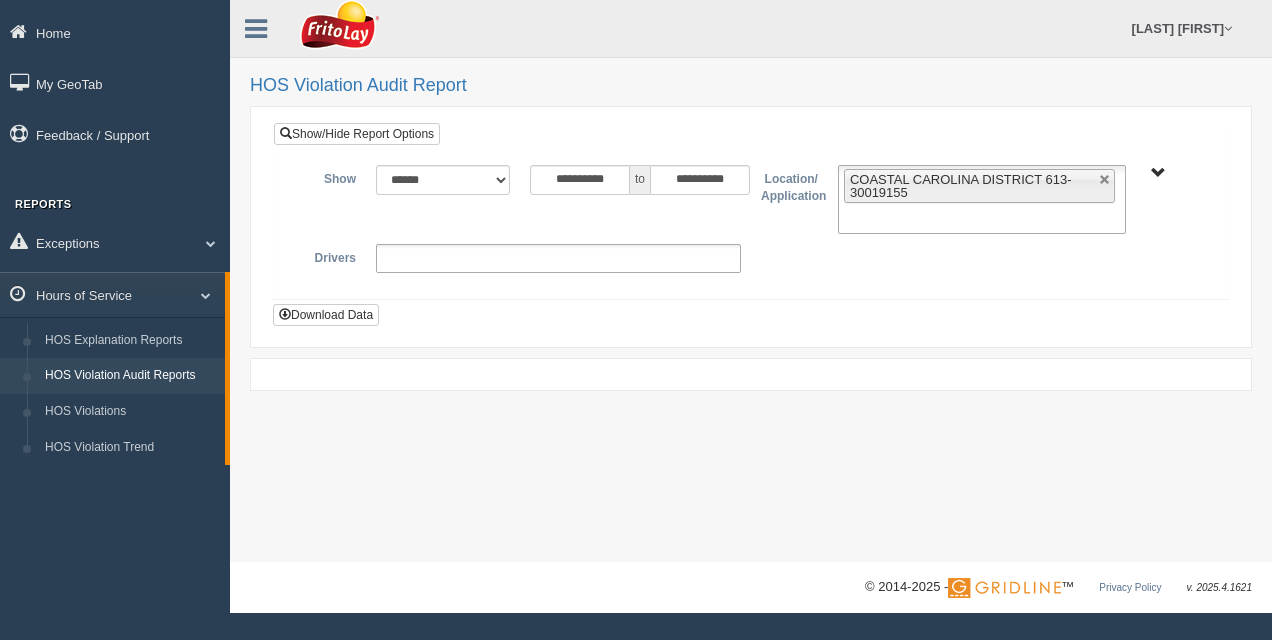 type on "**********" 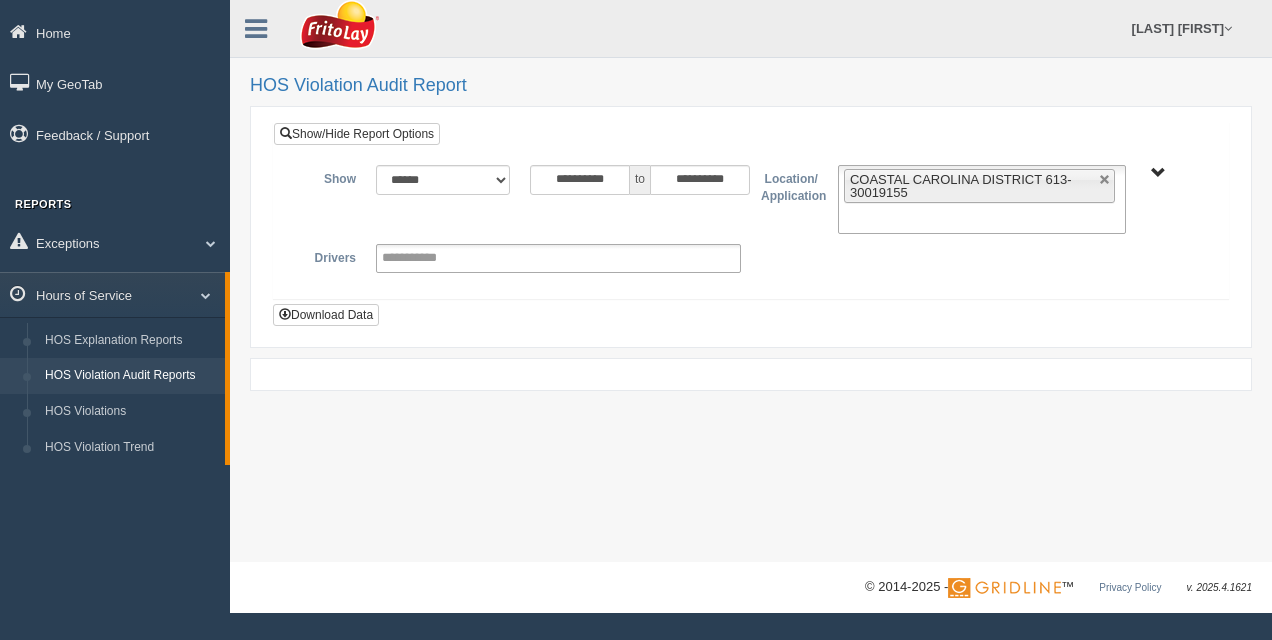click on "**********" at bounding box center (424, 258) 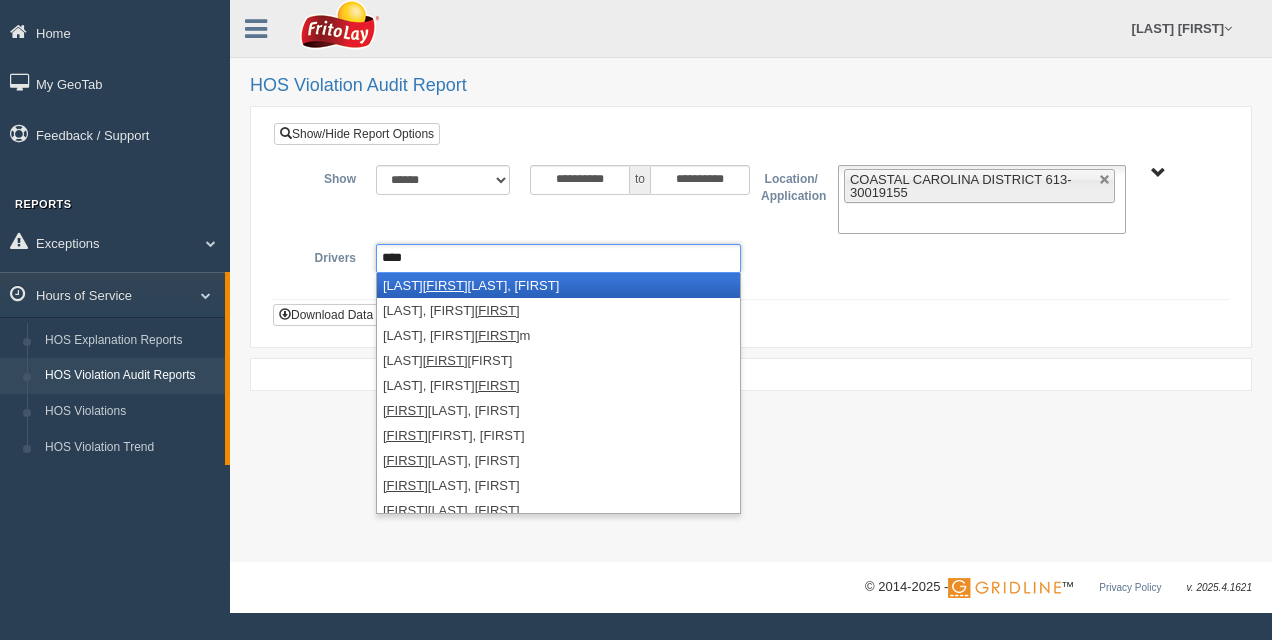 scroll, scrollTop: 0, scrollLeft: 0, axis: both 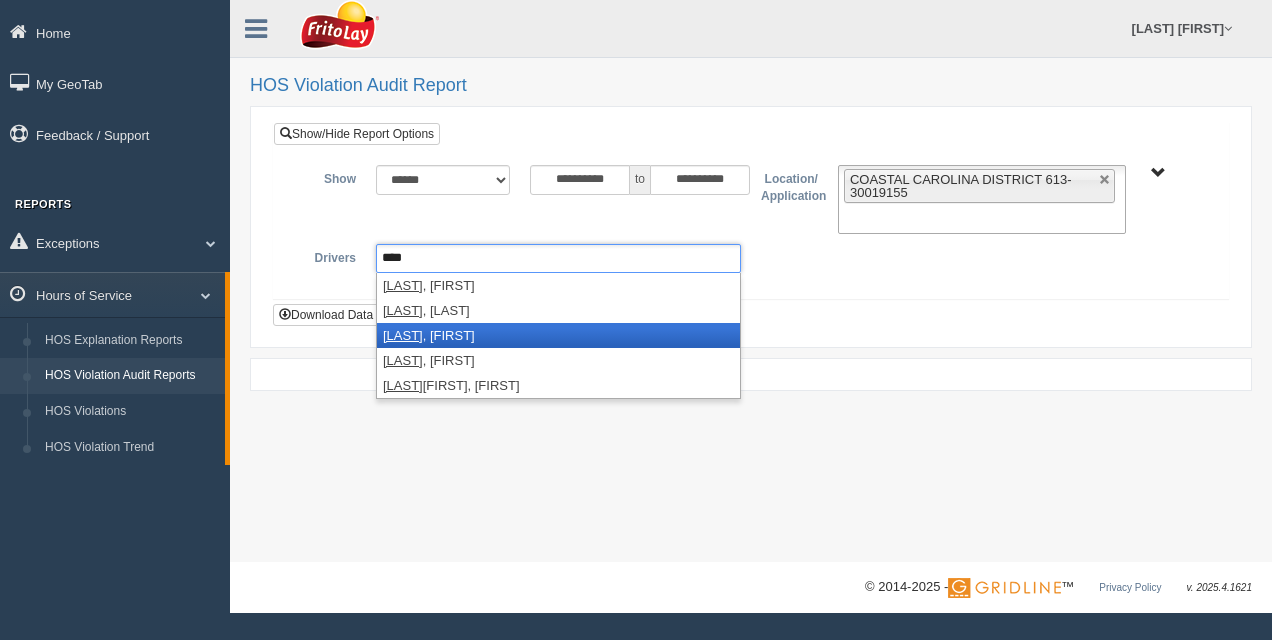 type on "****" 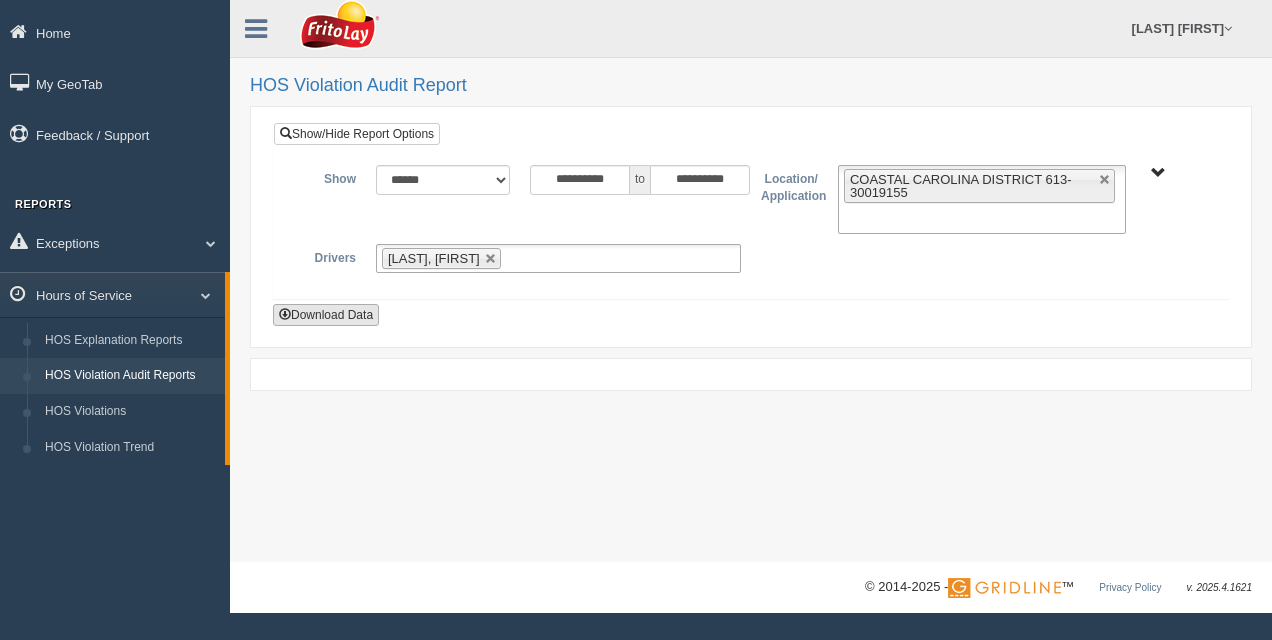 click on "Download Data" at bounding box center [326, 315] 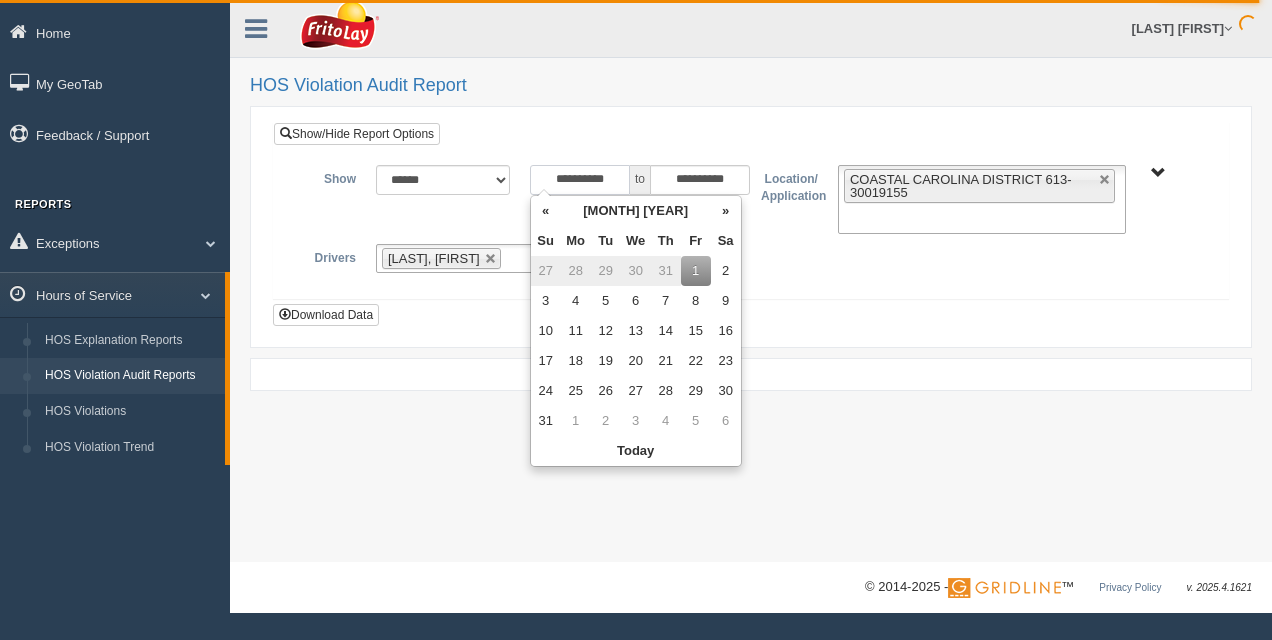 click on "**********" at bounding box center (580, 180) 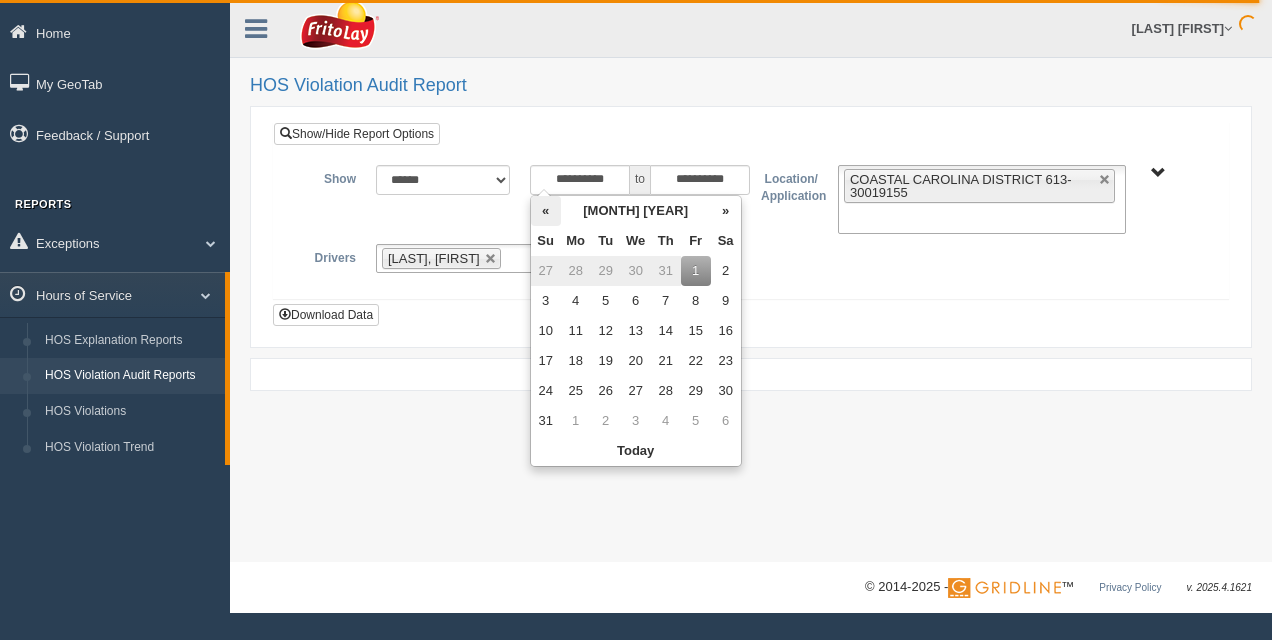 click on "«" at bounding box center (546, 211) 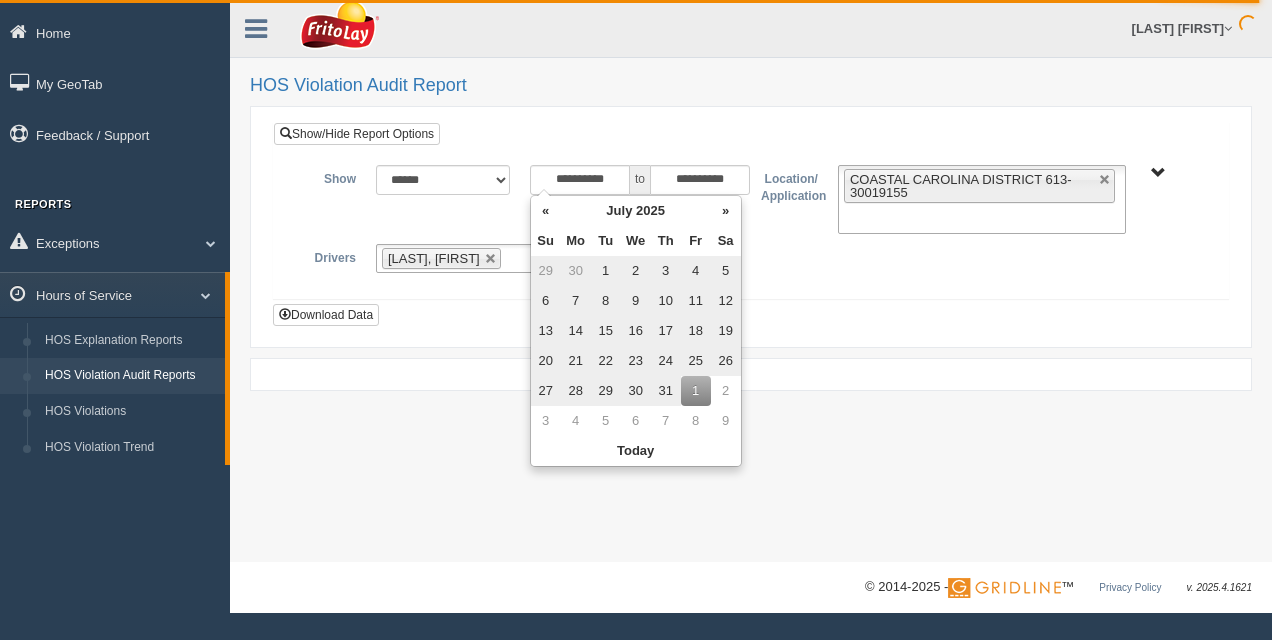 click on "«" at bounding box center (546, 211) 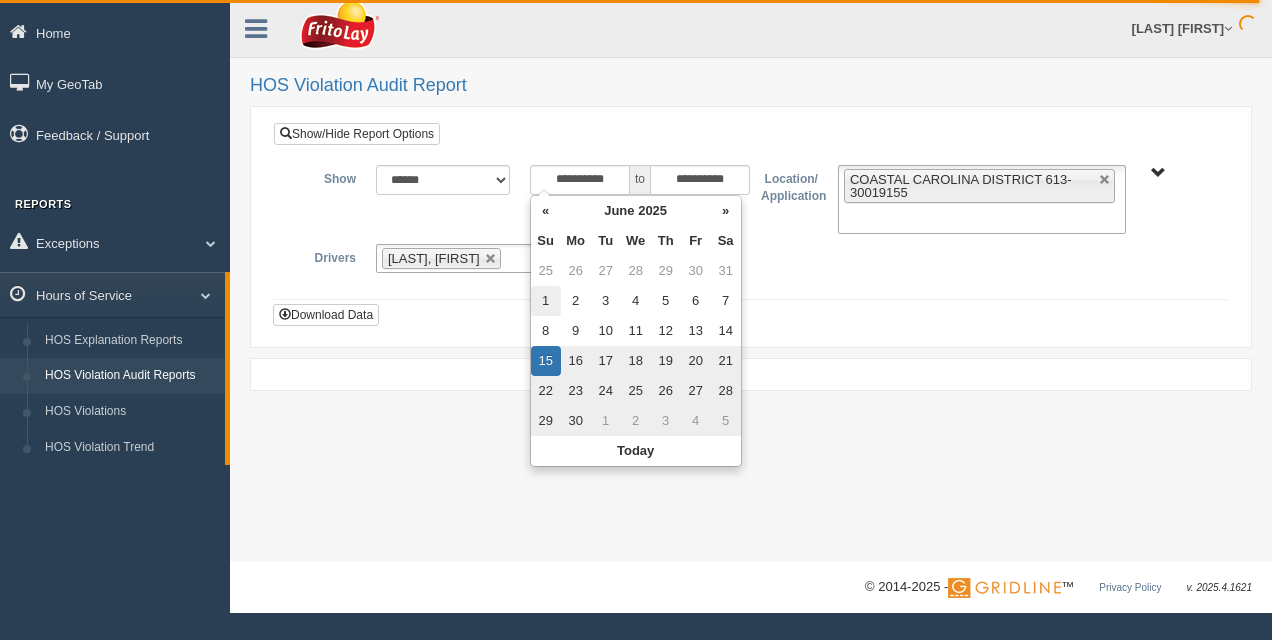 click on "1" at bounding box center (546, 301) 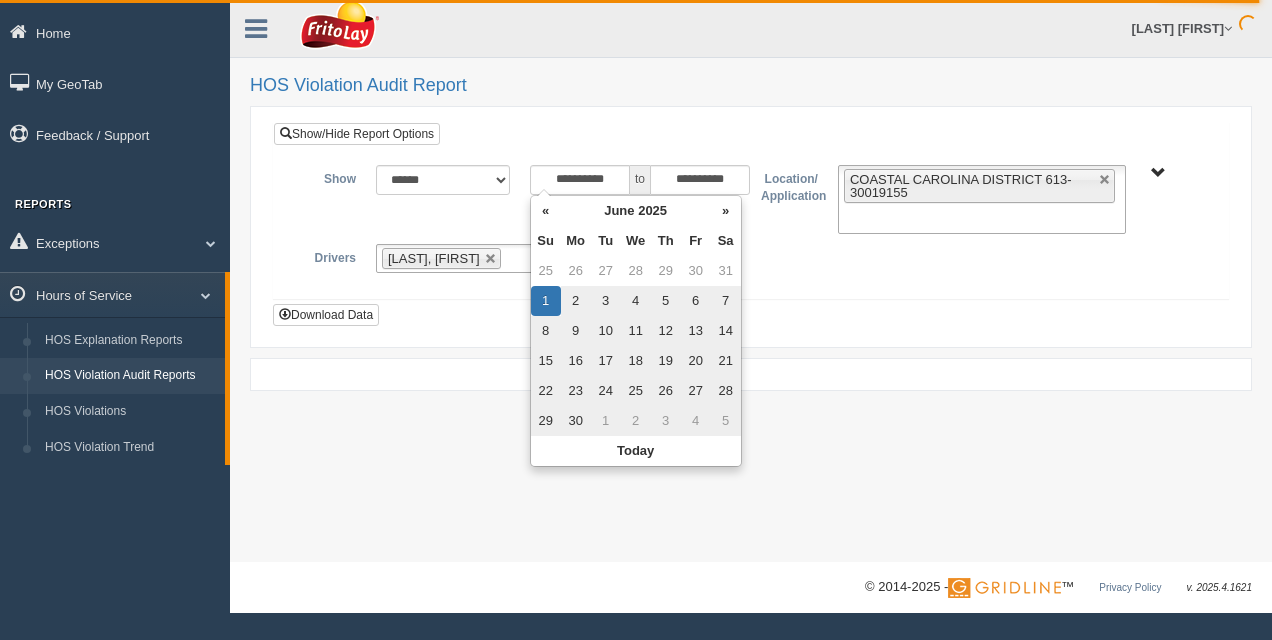 click on "**********" at bounding box center [751, 224] 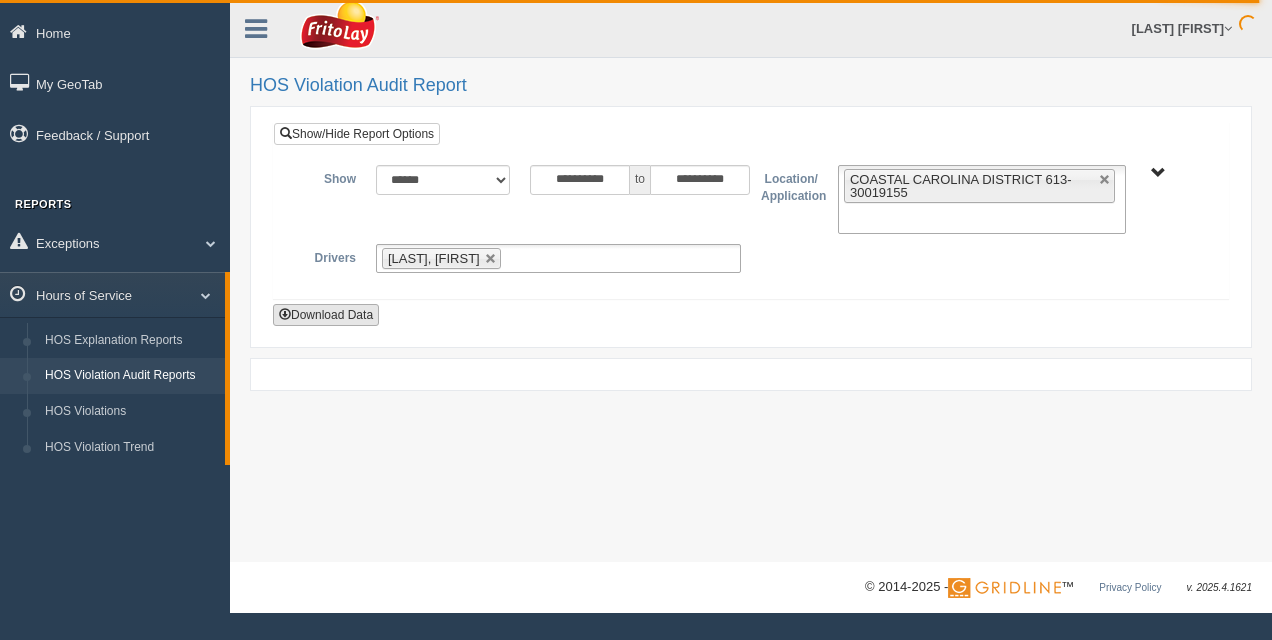 click on "Download Data" at bounding box center [326, 315] 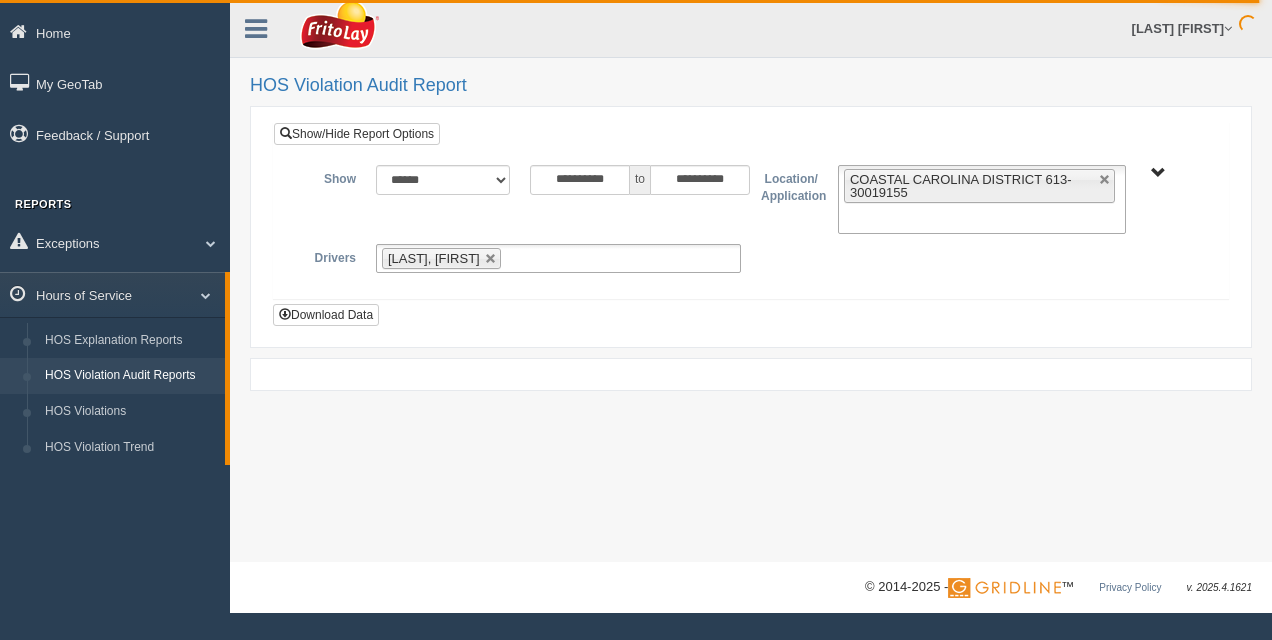 click on "**********" at bounding box center [751, 281] 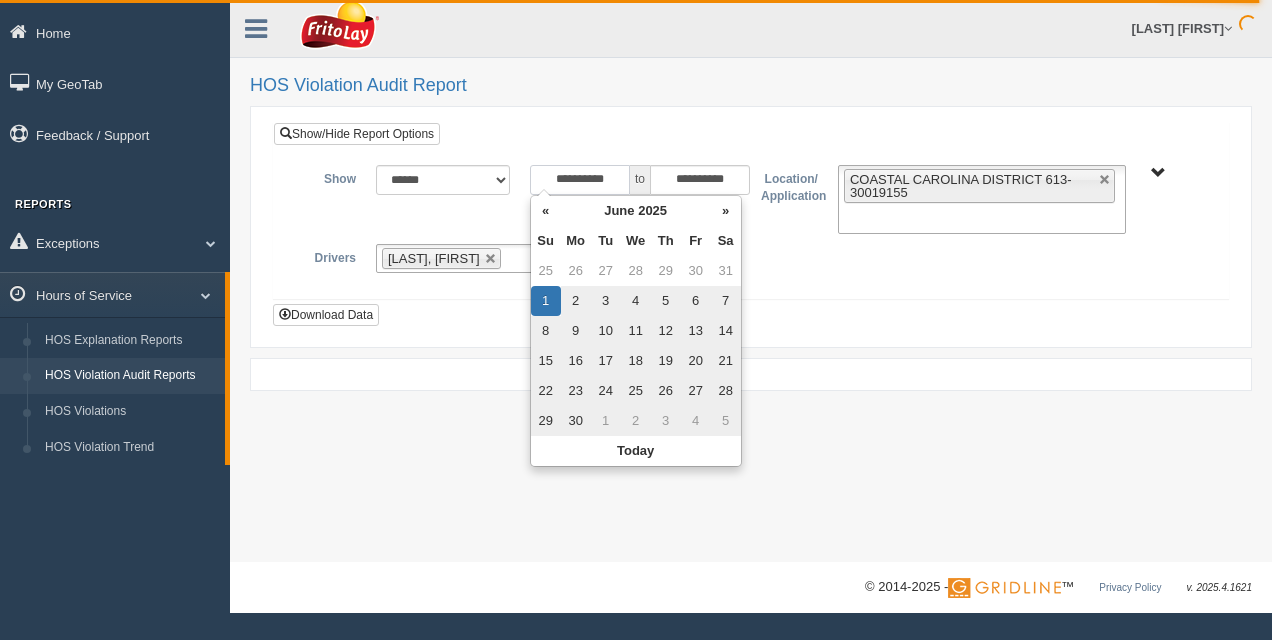 drag, startPoint x: 614, startPoint y: 176, endPoint x: 456, endPoint y: 174, distance: 158.01266 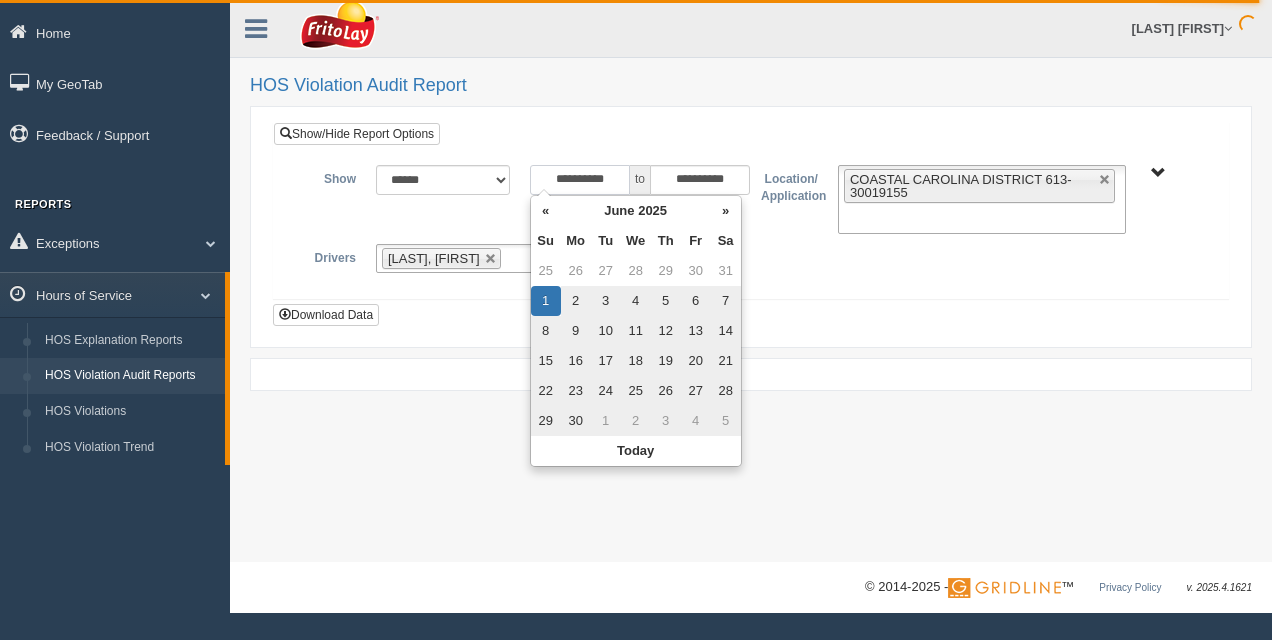 click on "**********" at bounding box center [751, 199] 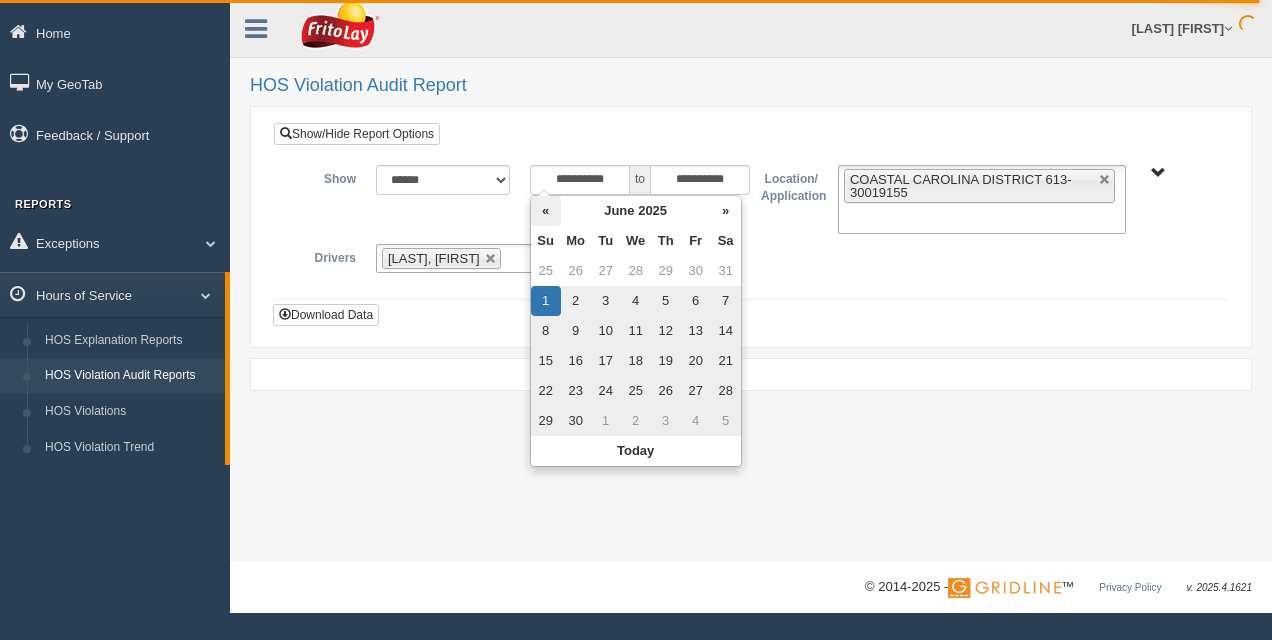 click on "«" at bounding box center (546, 211) 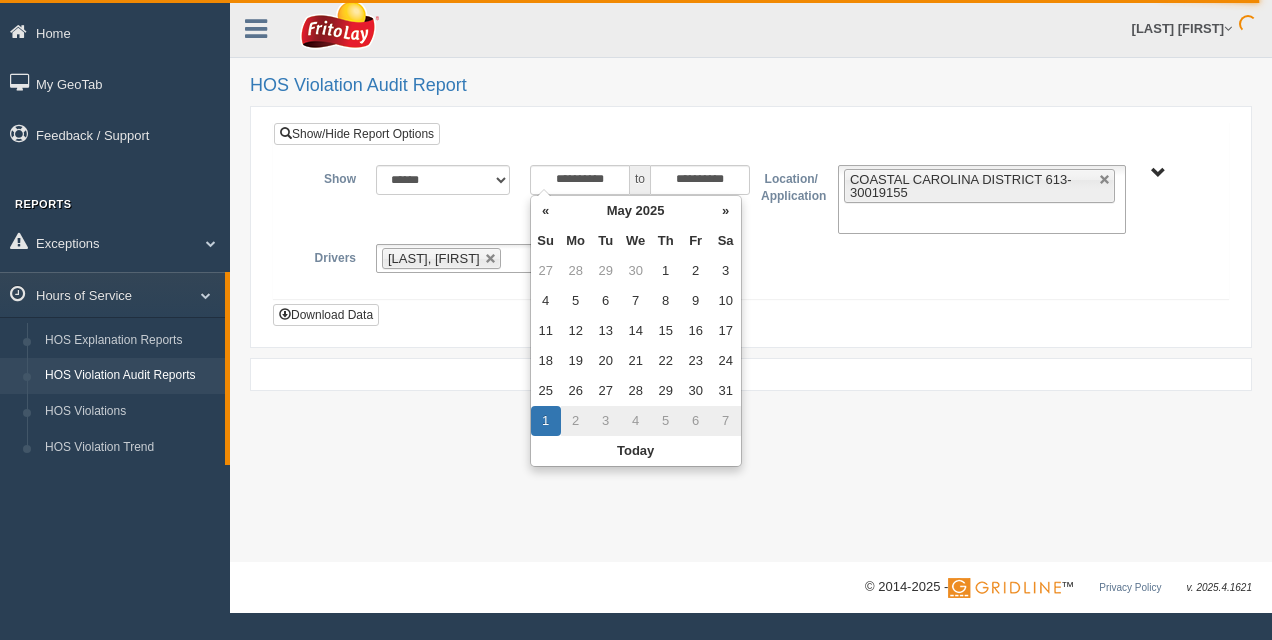 click on "«" at bounding box center (546, 211) 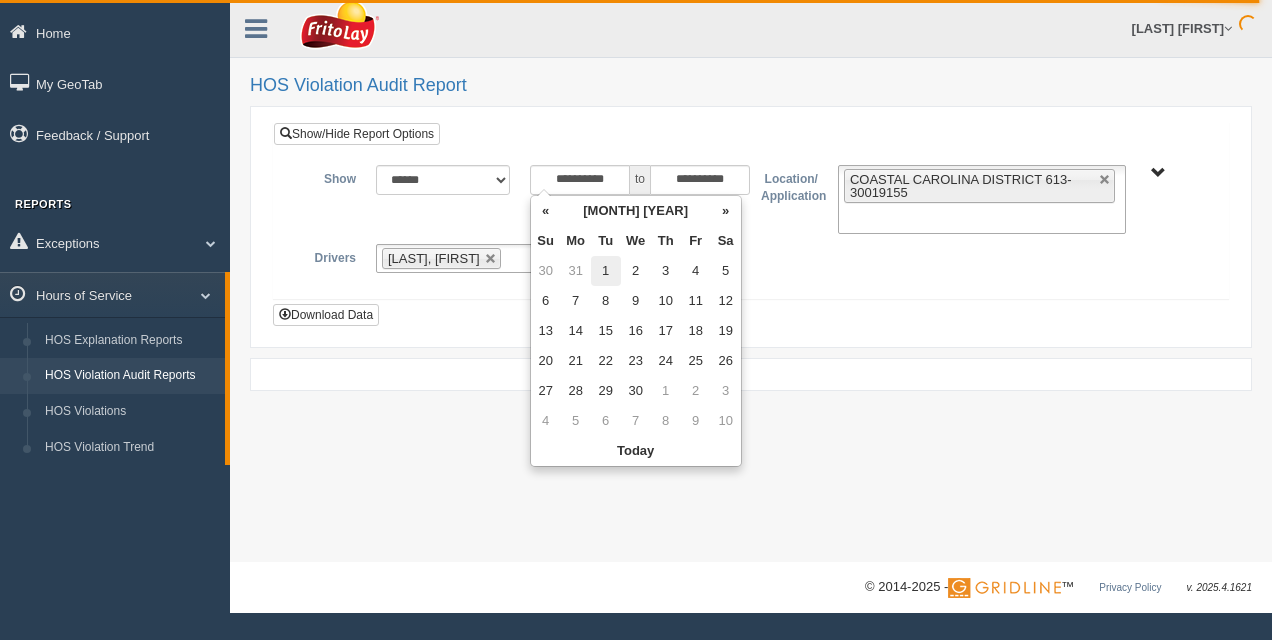 click on "1" at bounding box center (606, 271) 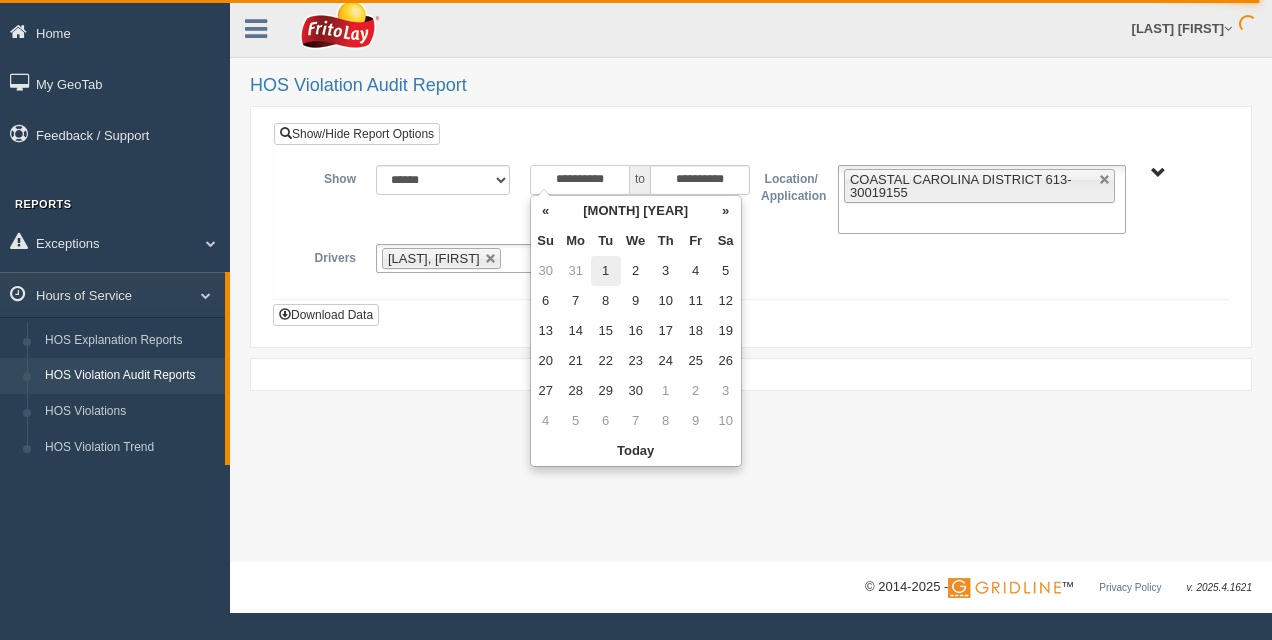 type on "**********" 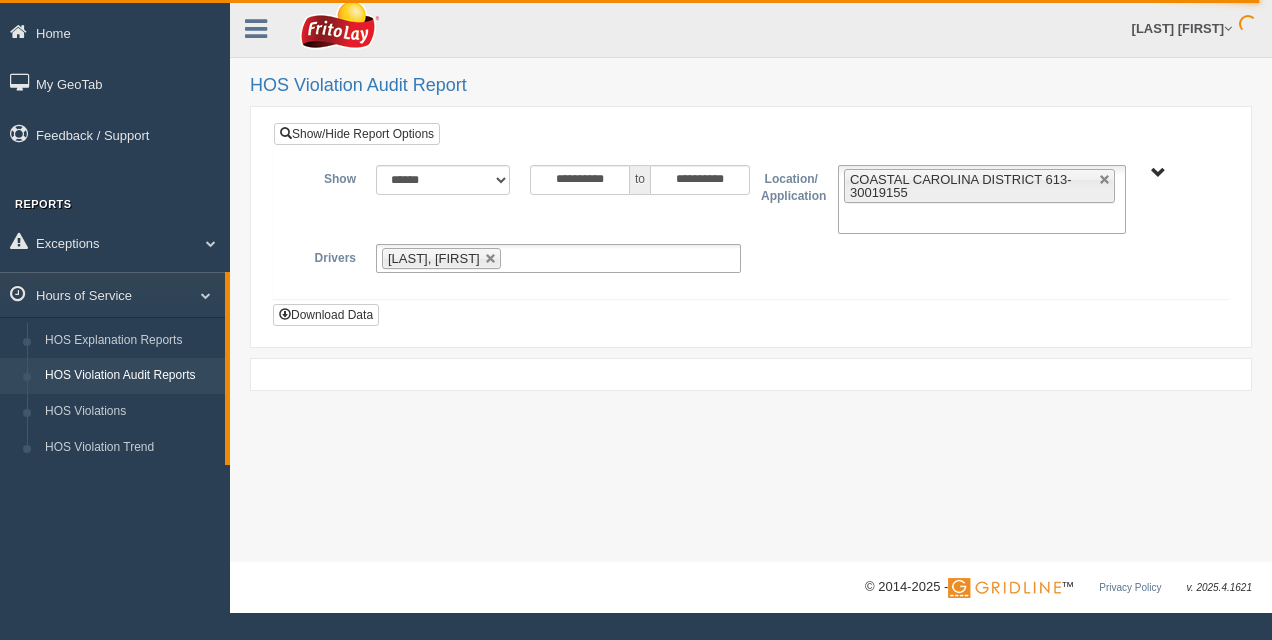 click on "**********" at bounding box center [751, 226] 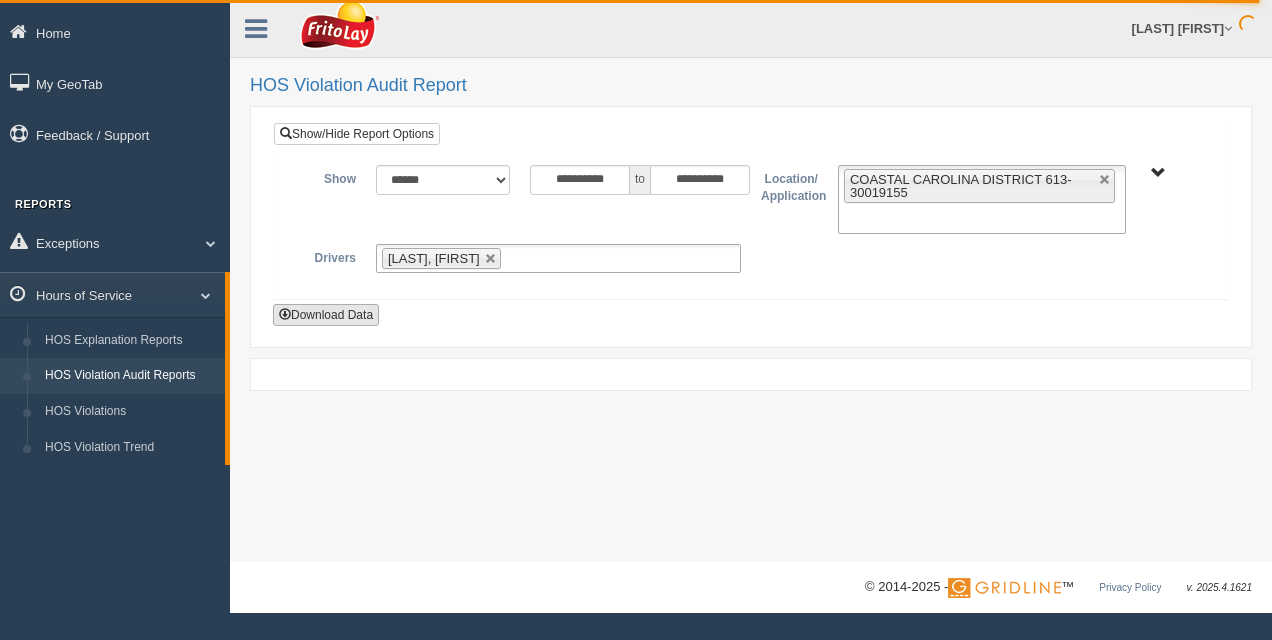 click on "Download Data" at bounding box center (326, 315) 